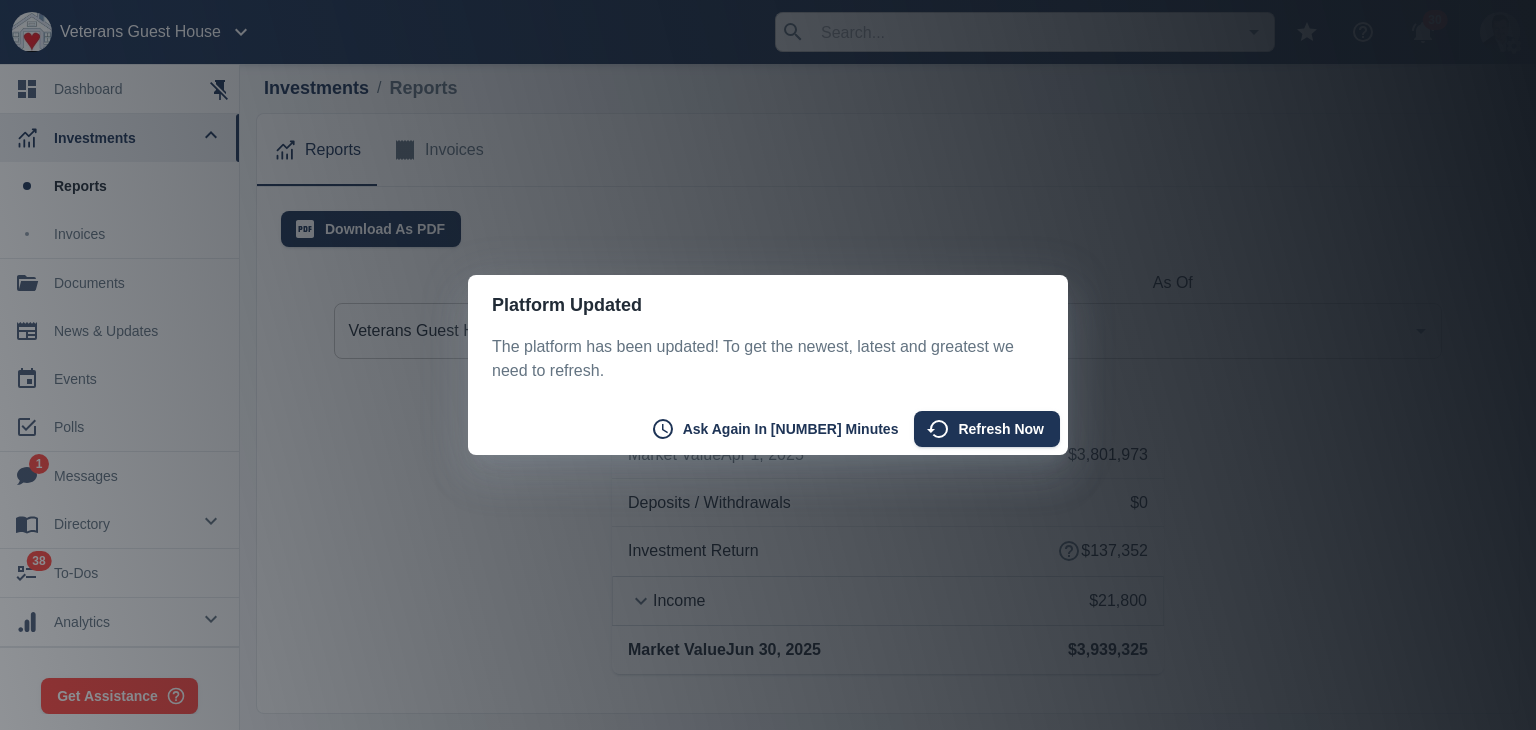 click on "Refresh Now" at bounding box center (987, 429) 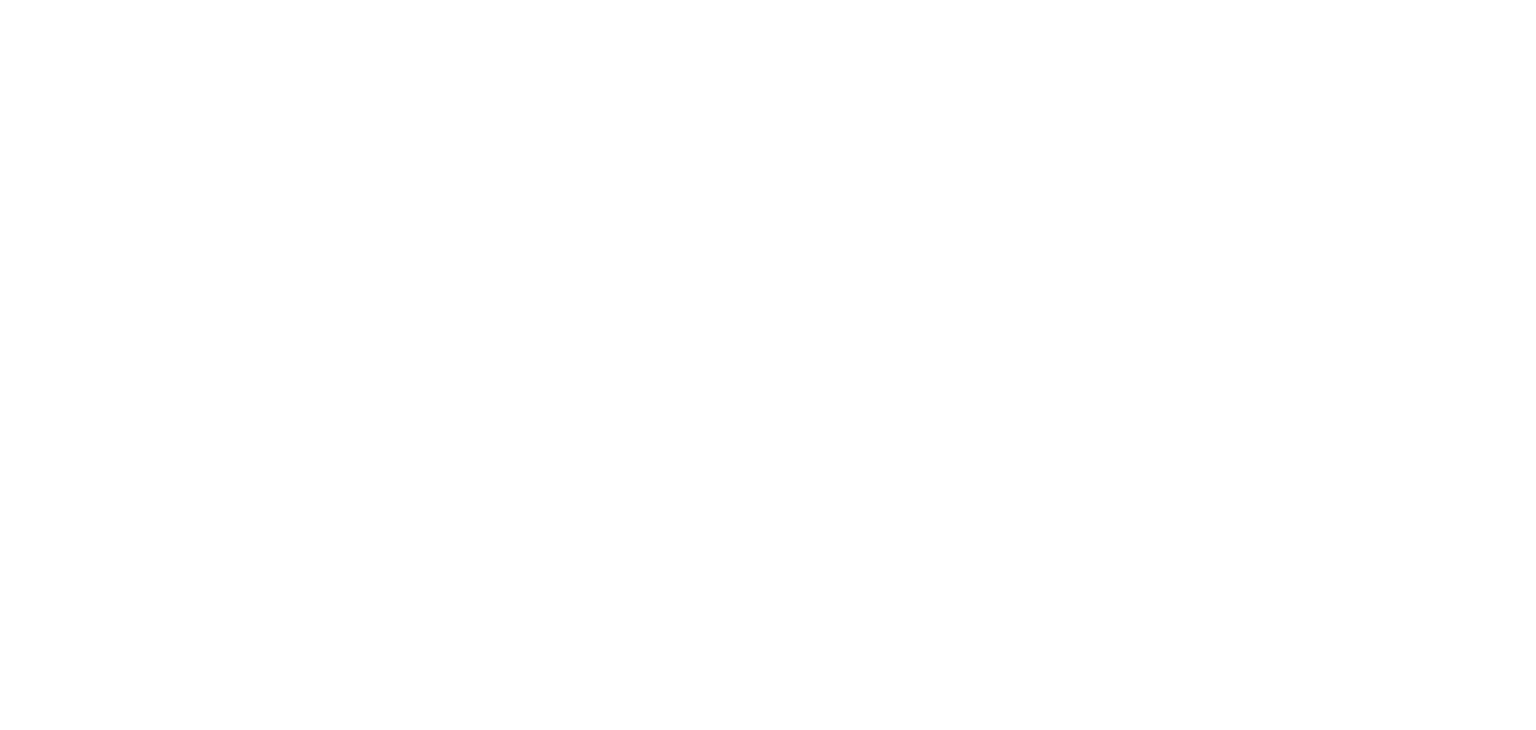scroll, scrollTop: 0, scrollLeft: 0, axis: both 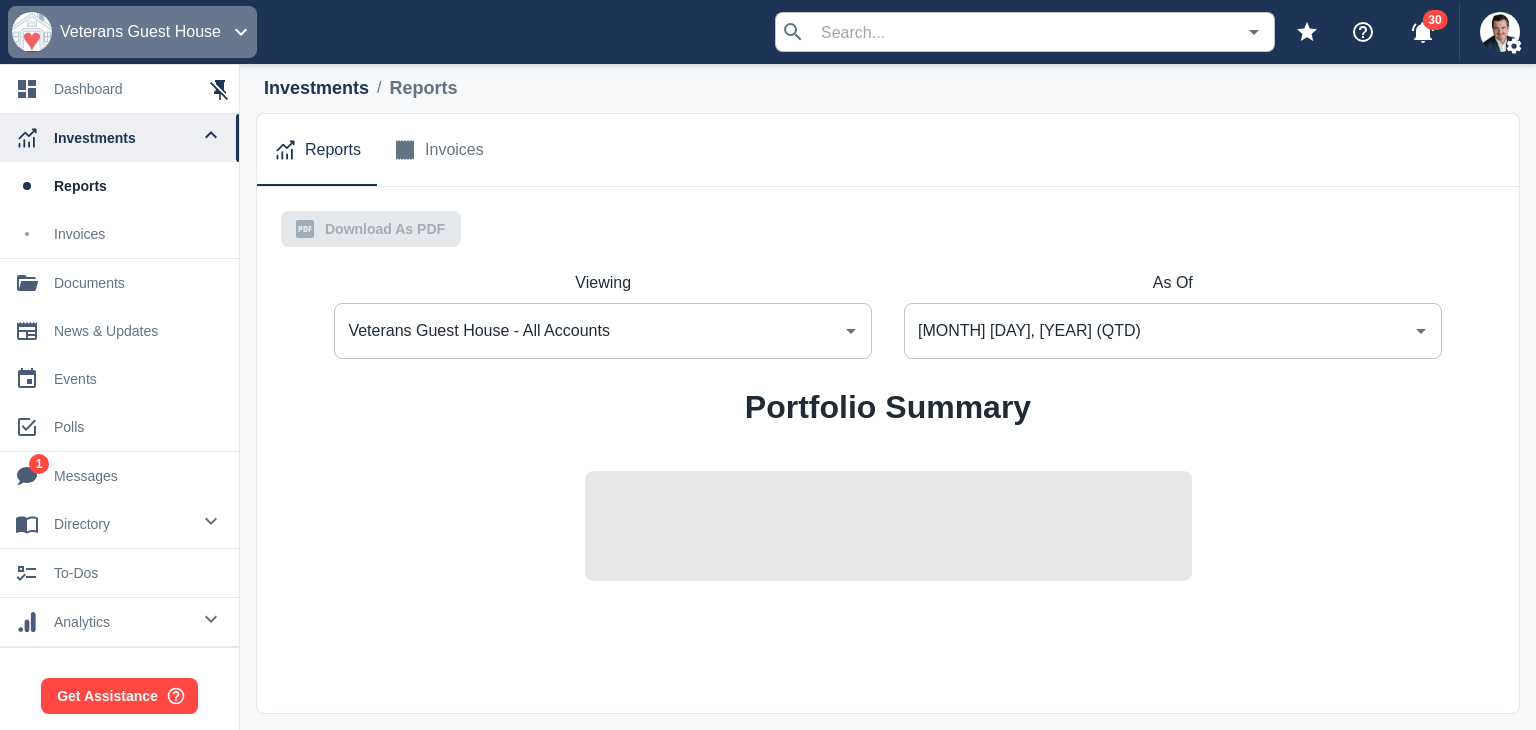 click on "Veterans Guest House" at bounding box center [140, 32] 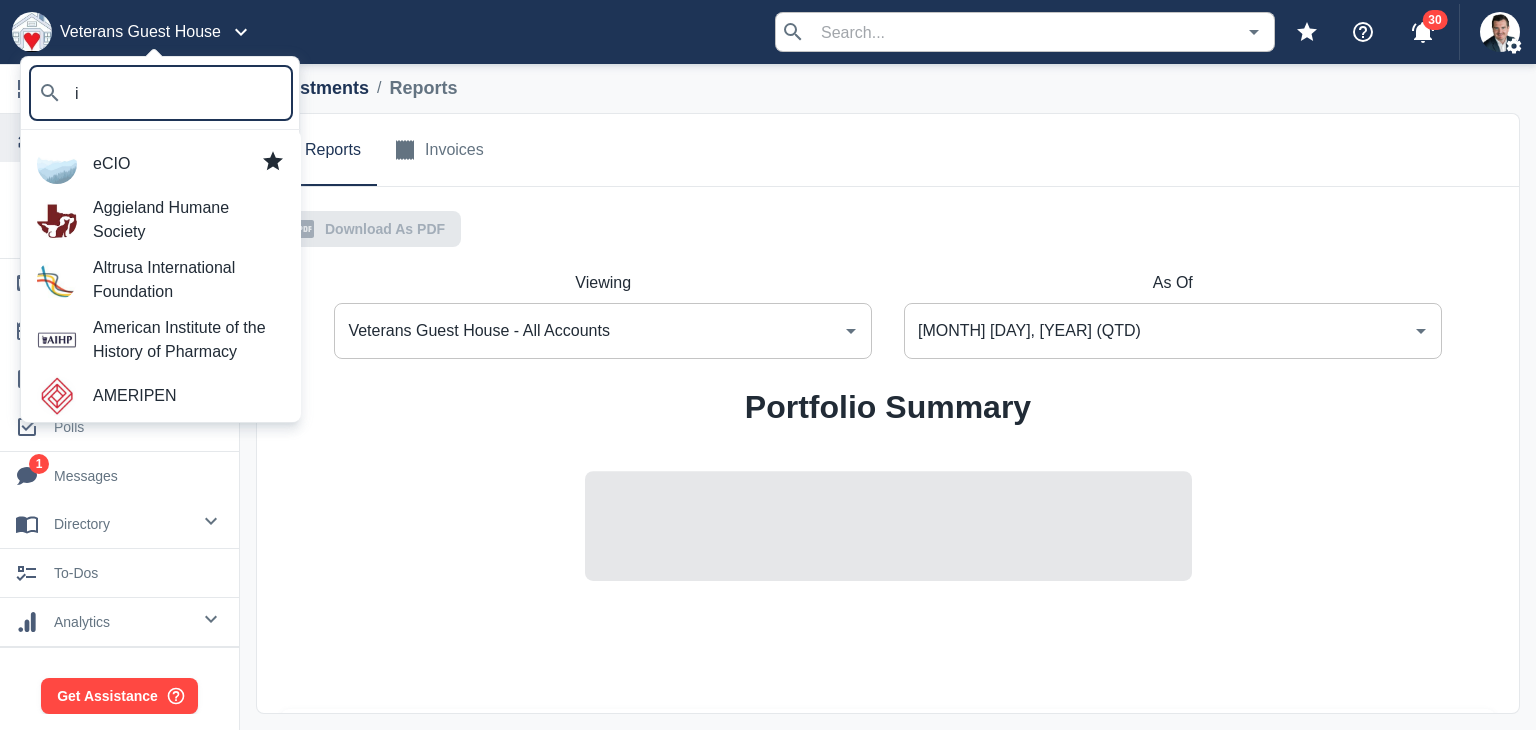 type on "in" 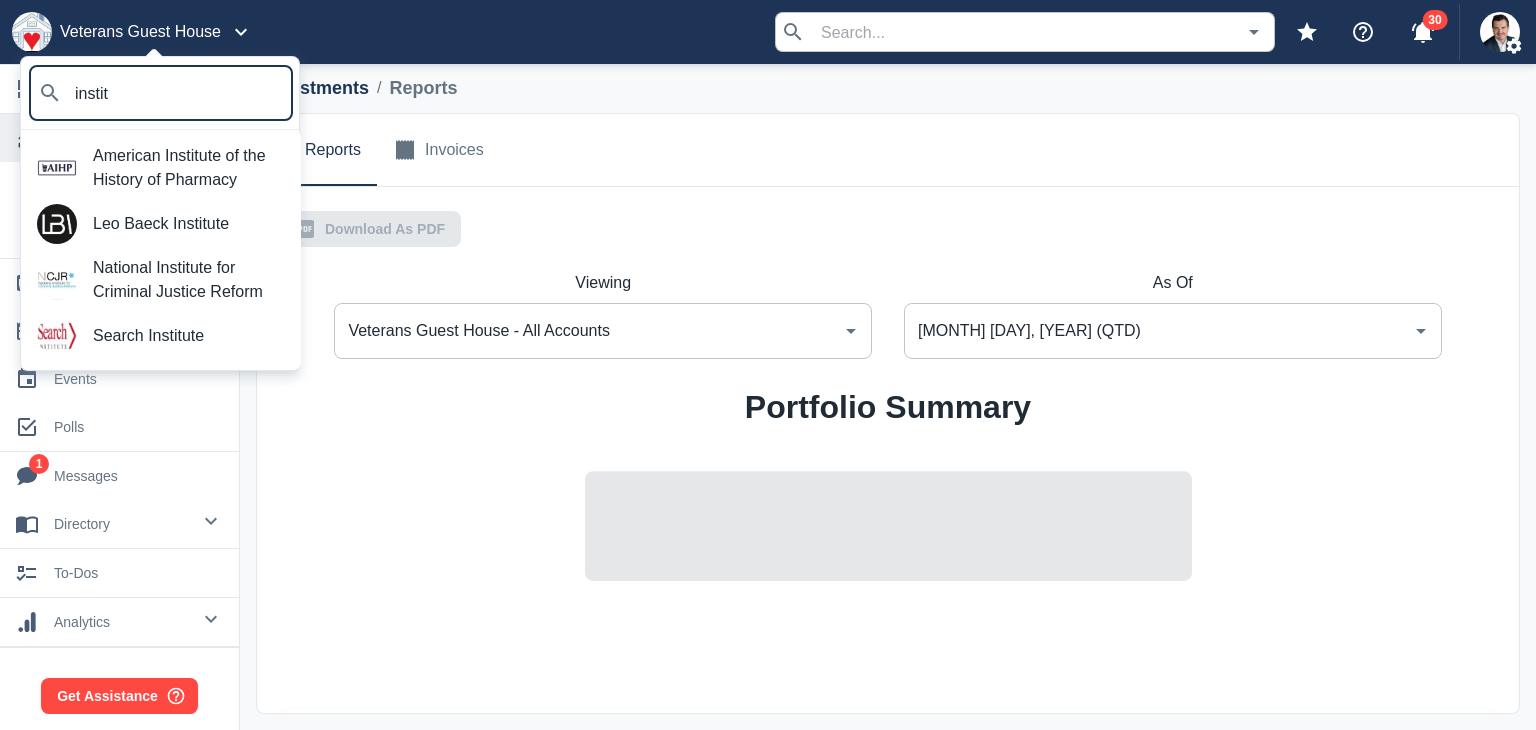 click on "National Institute for Criminal Justice Reform" at bounding box center (189, 280) 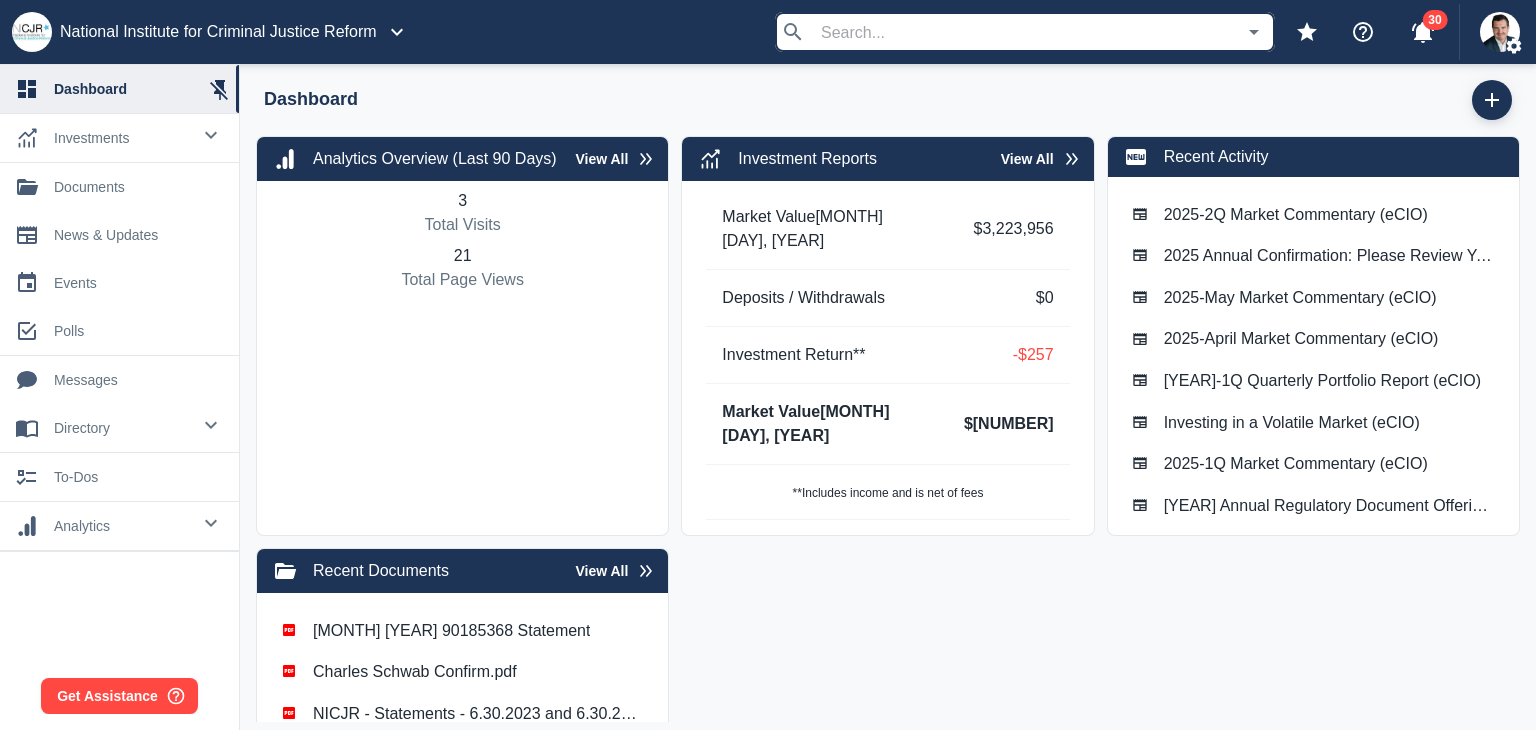 click on "investments" at bounding box center (122, 138) 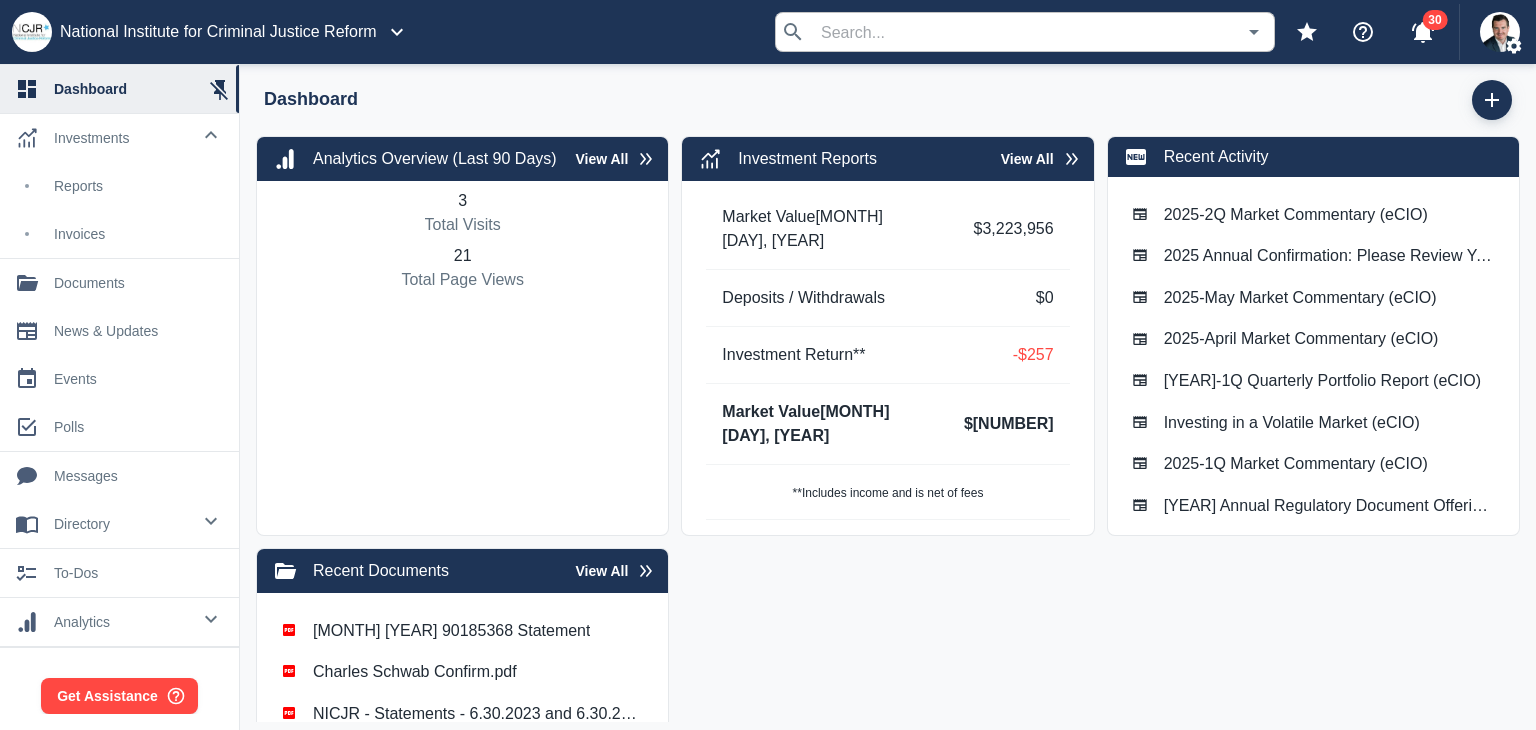 click on "Reports" at bounding box center [138, 186] 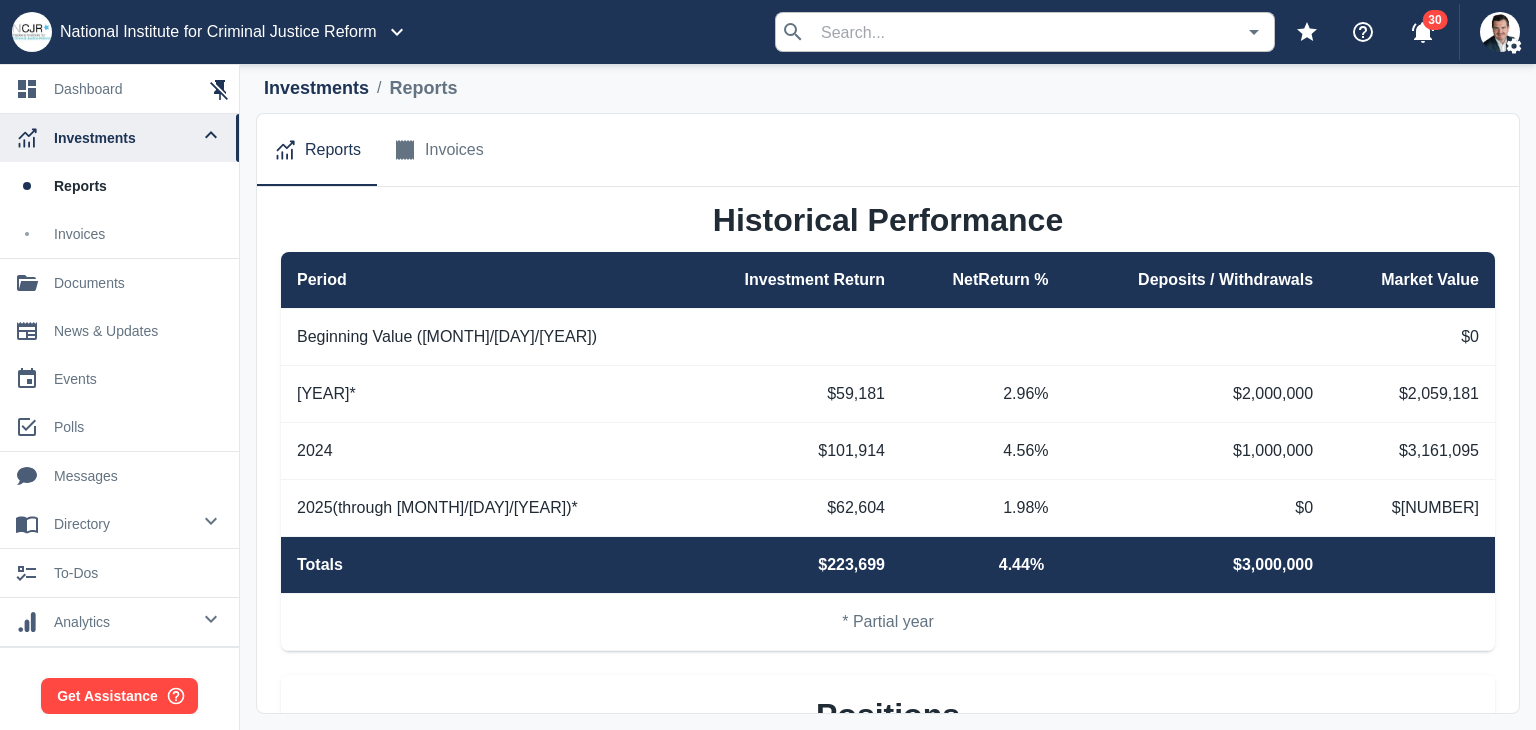 scroll, scrollTop: 1700, scrollLeft: 0, axis: vertical 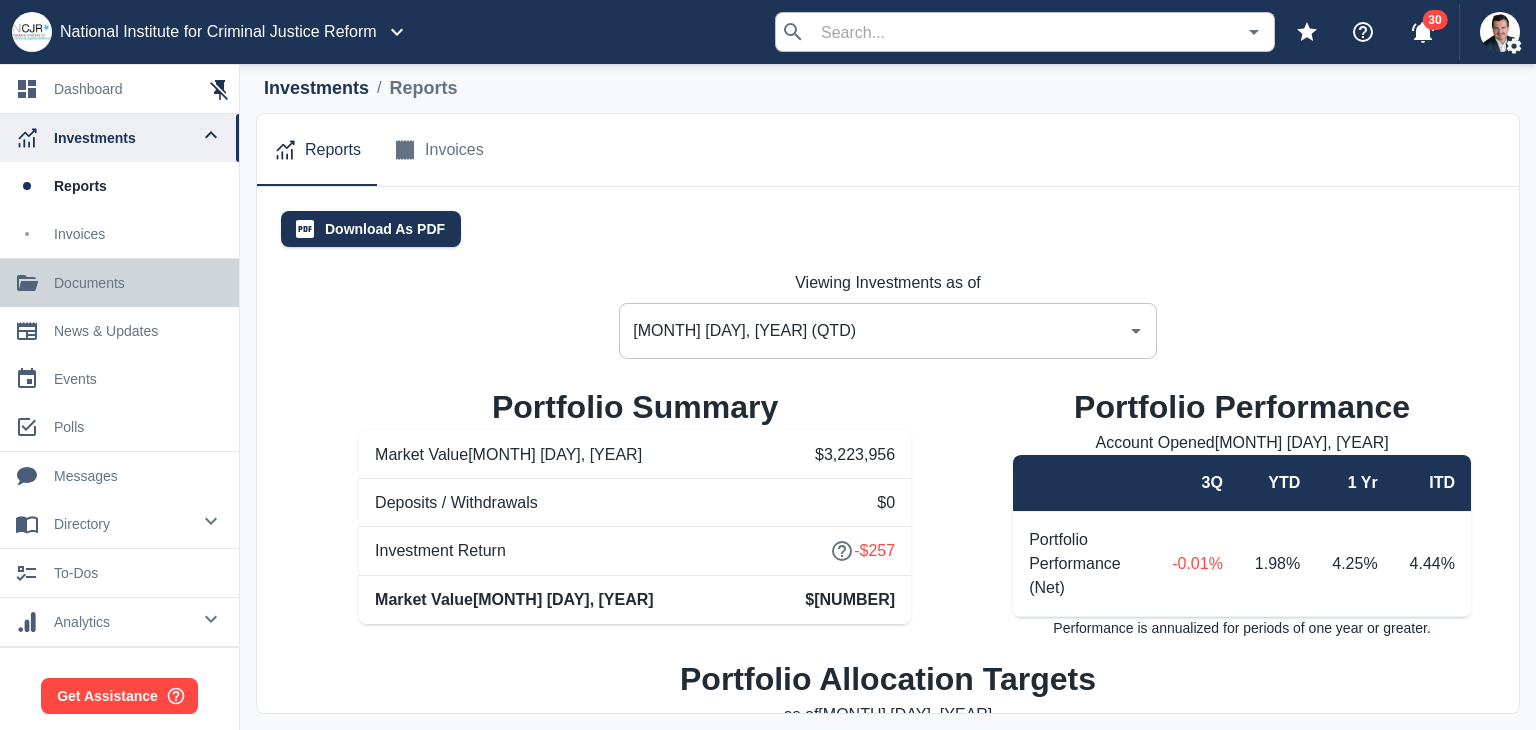 click on "documents" at bounding box center [138, 283] 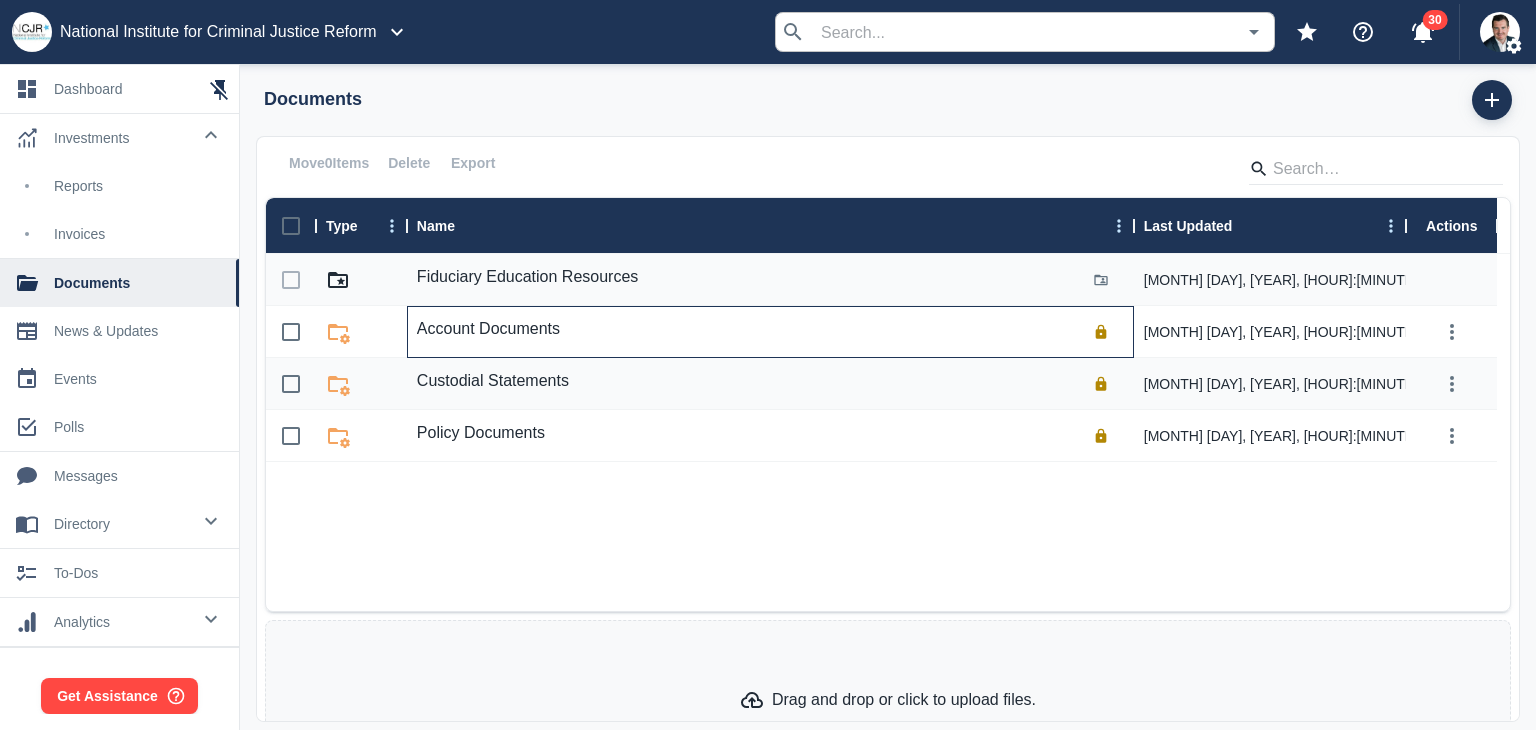 click on "Account Documents" at bounding box center (488, 329) 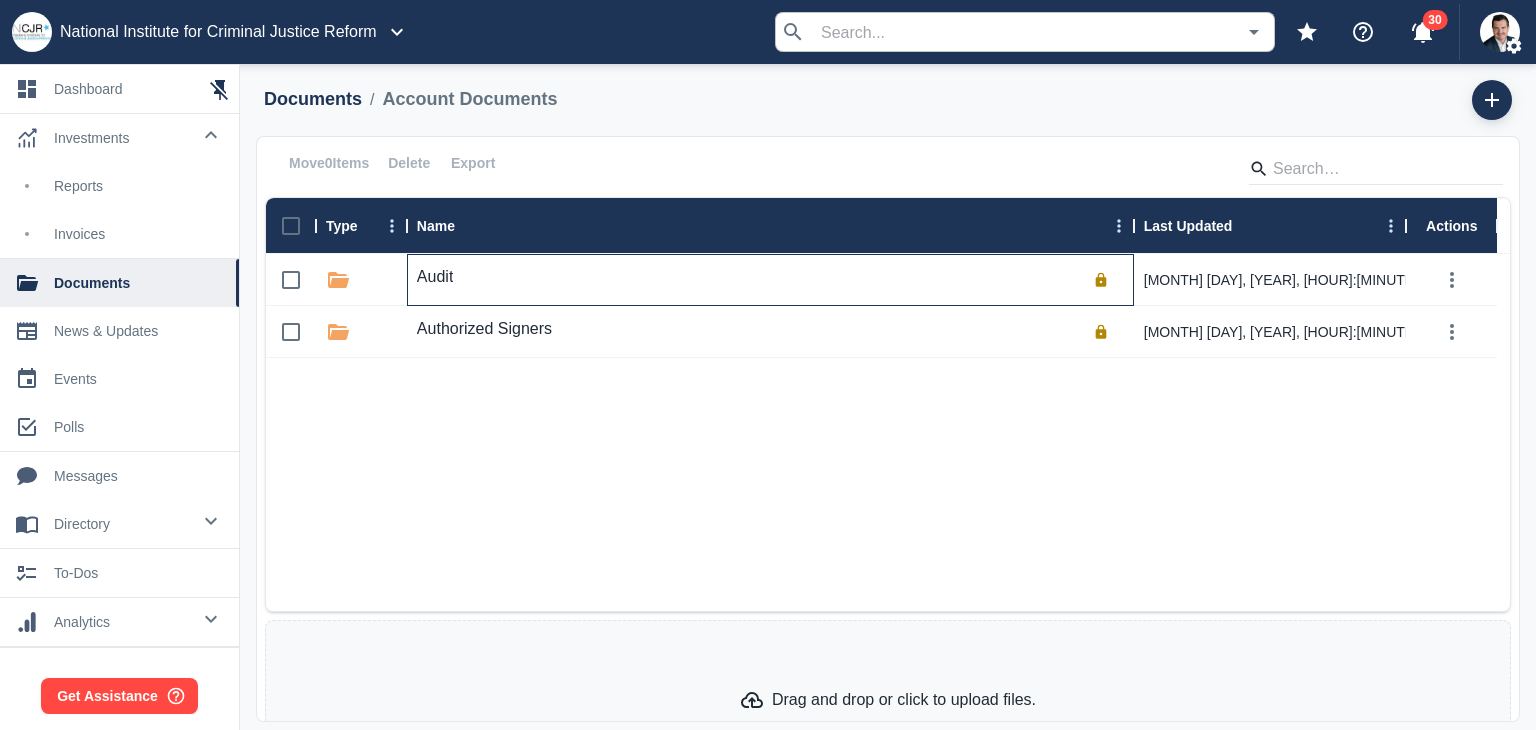 click on "Audit" at bounding box center [435, 277] 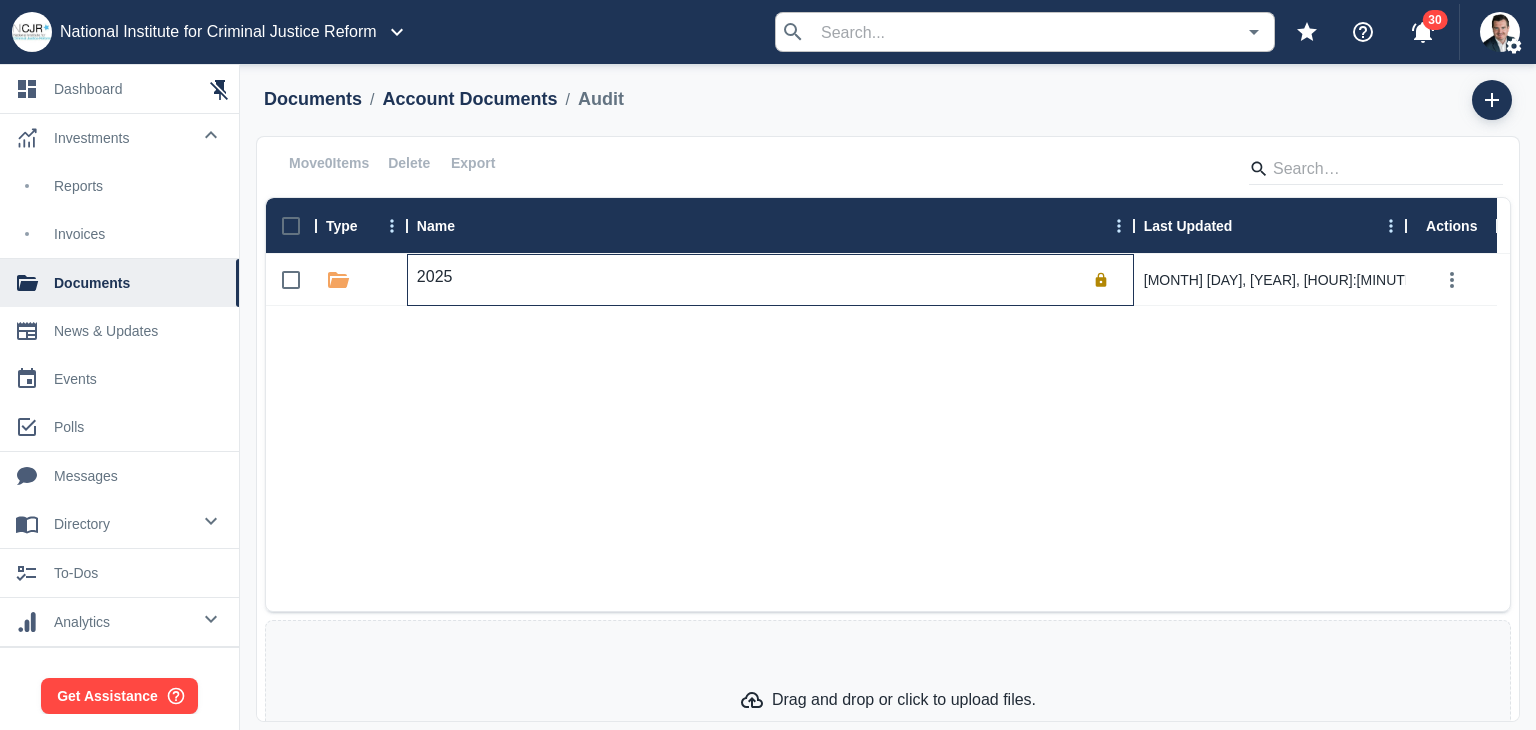 click on "2025" at bounding box center (435, 277) 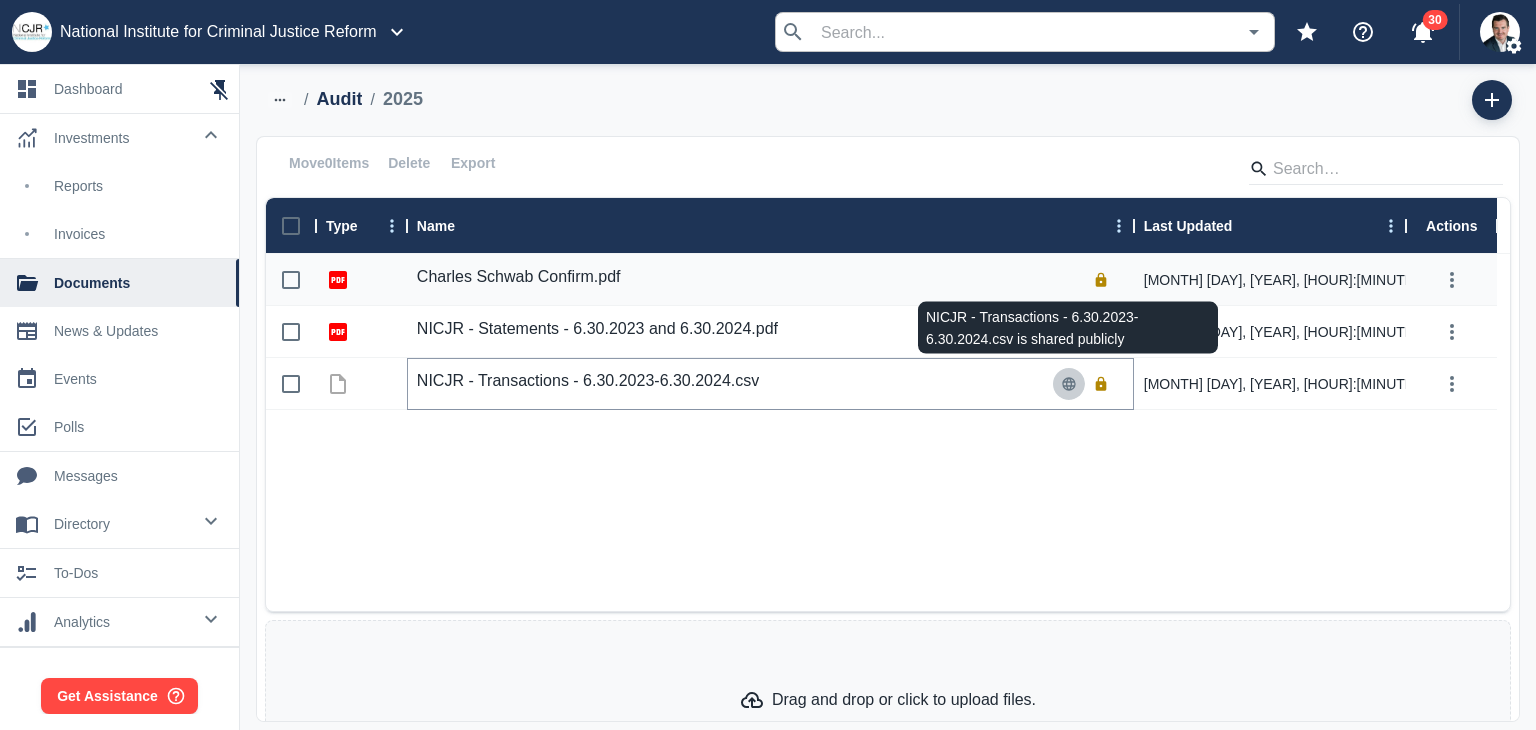 click at bounding box center [1069, 384] 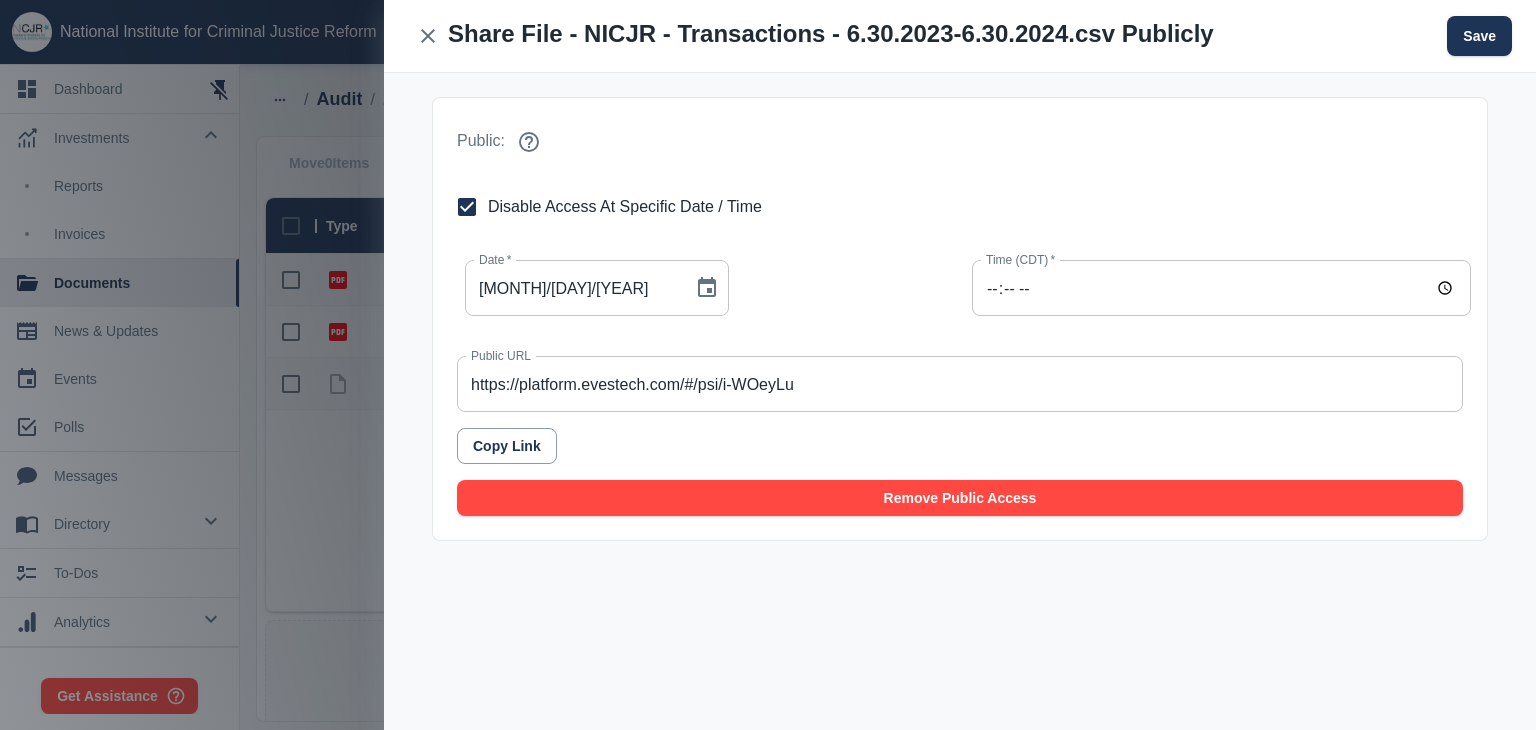 click on "Disable Access At Specific Date / Time" at bounding box center (625, 207) 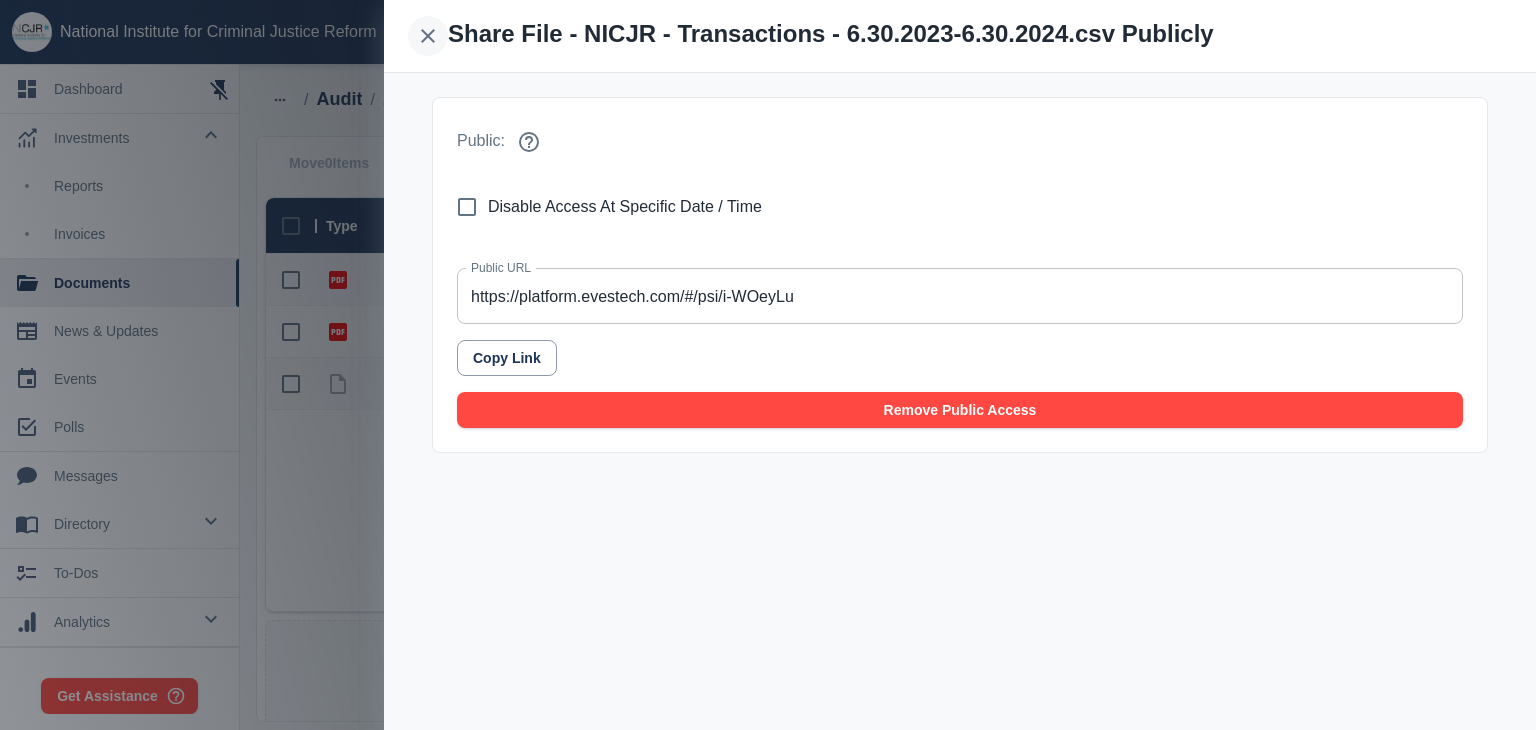 click at bounding box center [428, 36] 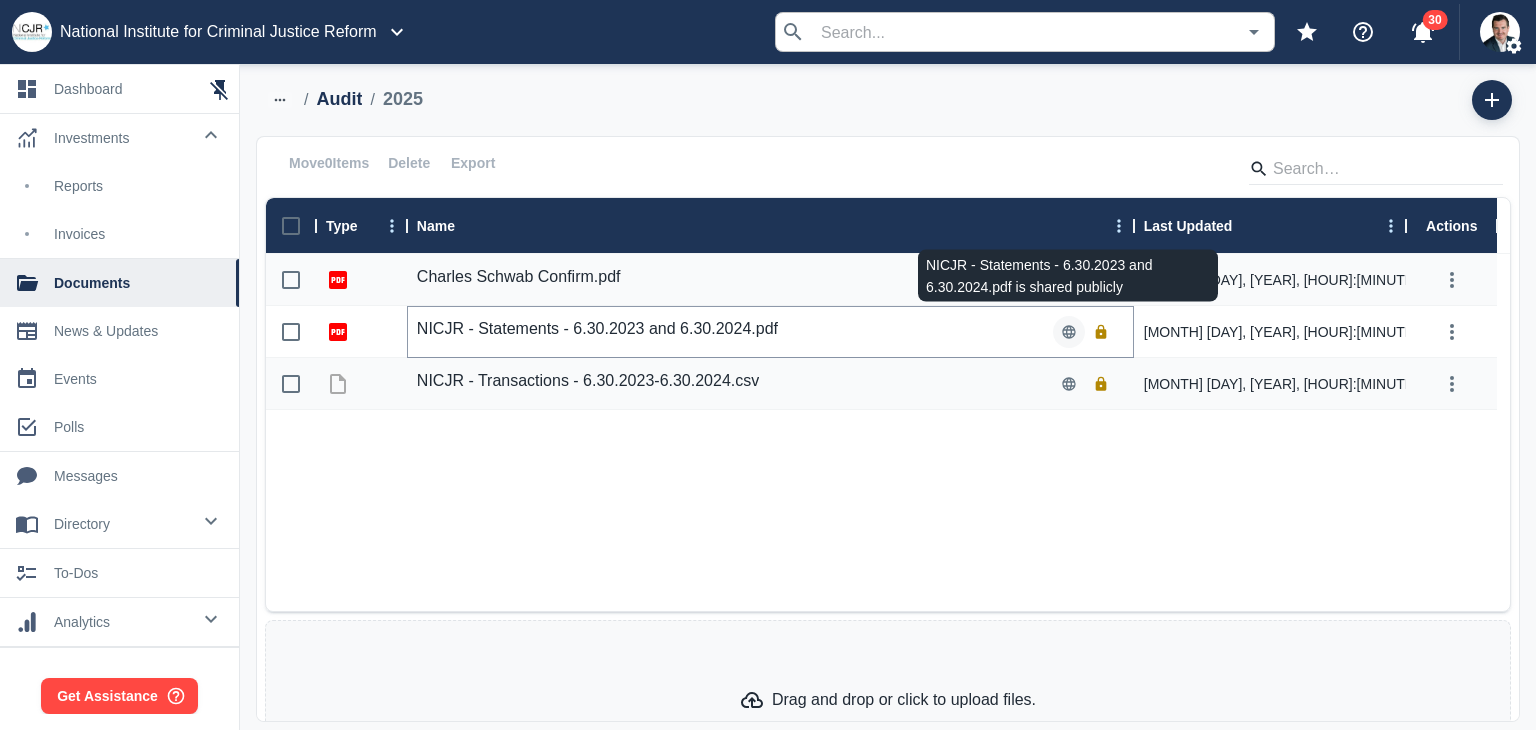 click at bounding box center (1068, 331) 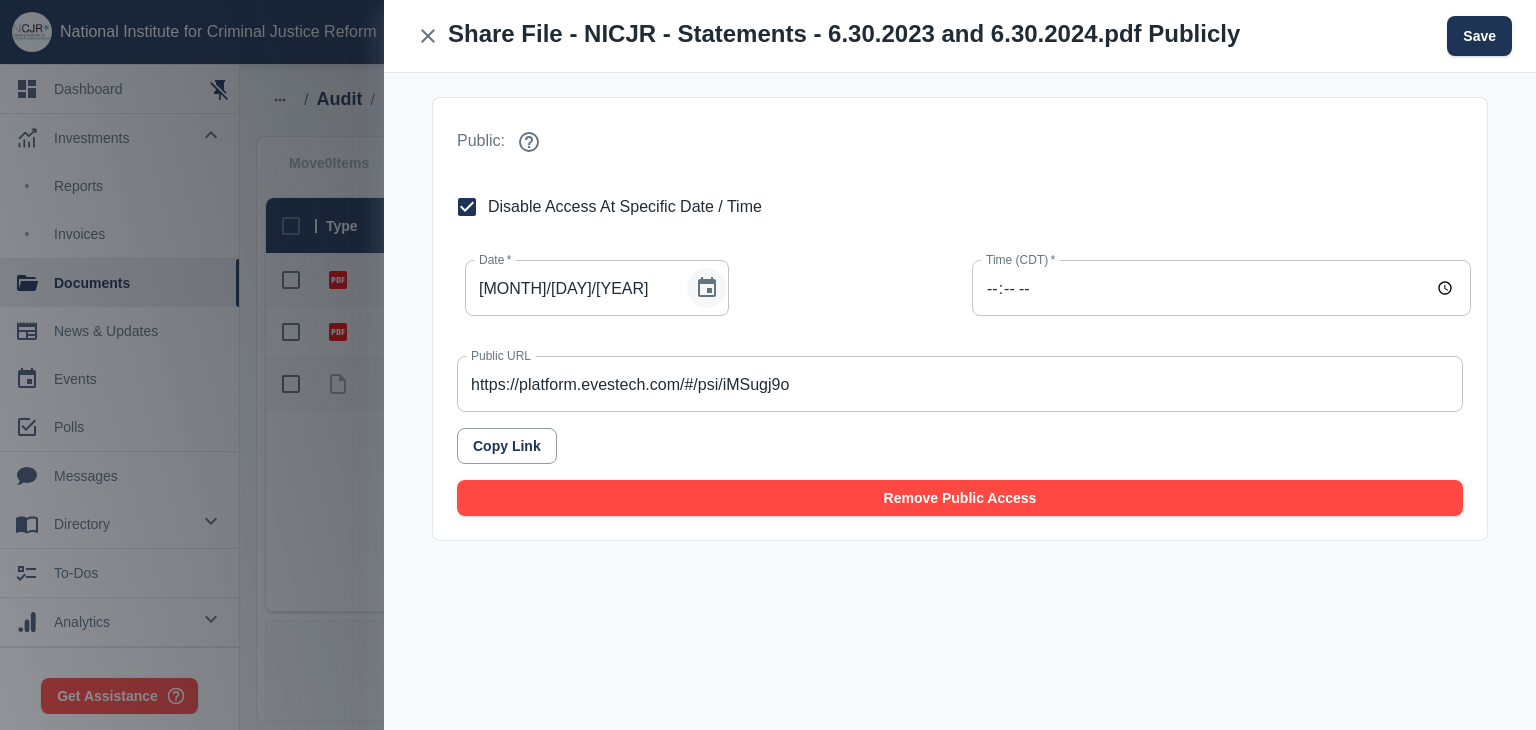 click at bounding box center (707, 288) 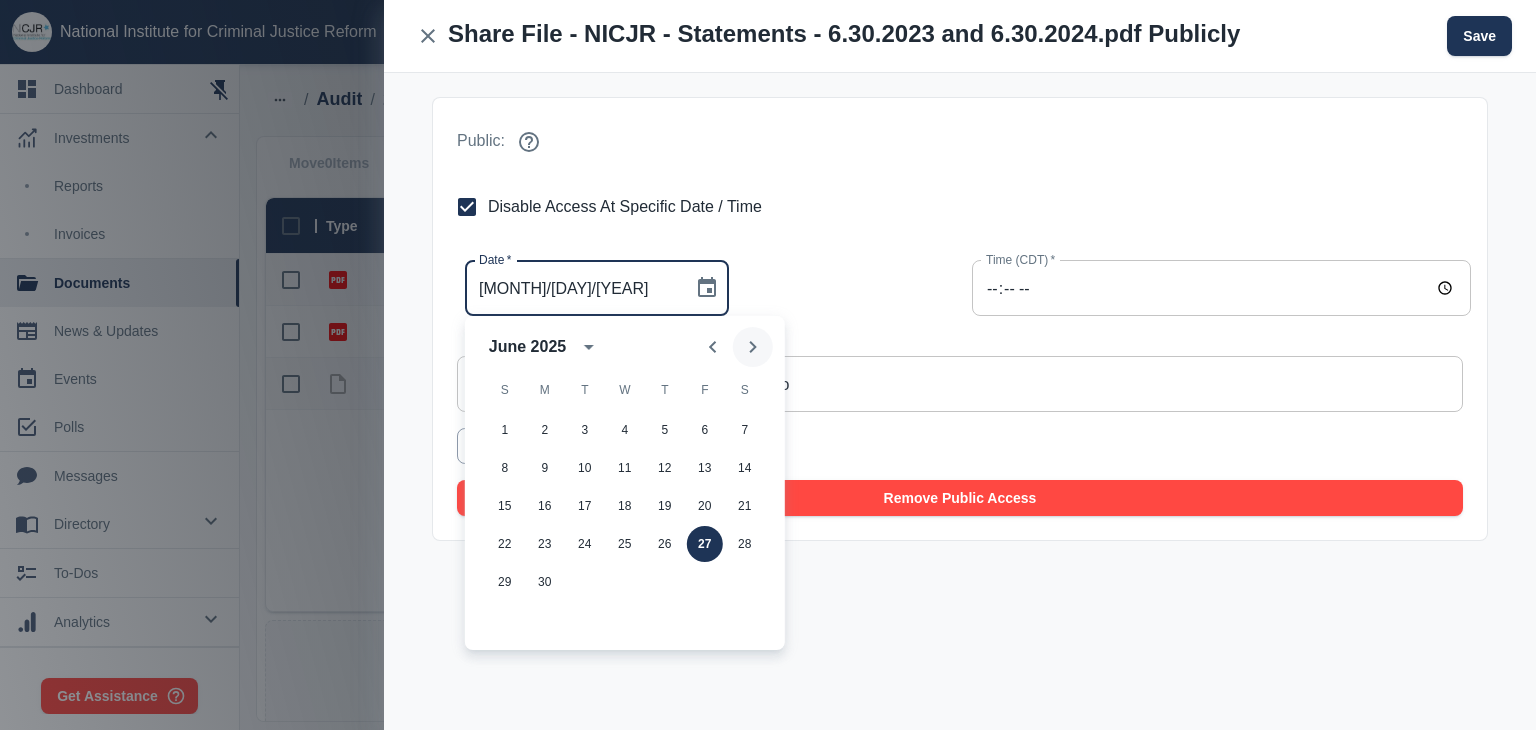 click at bounding box center [753, 347] 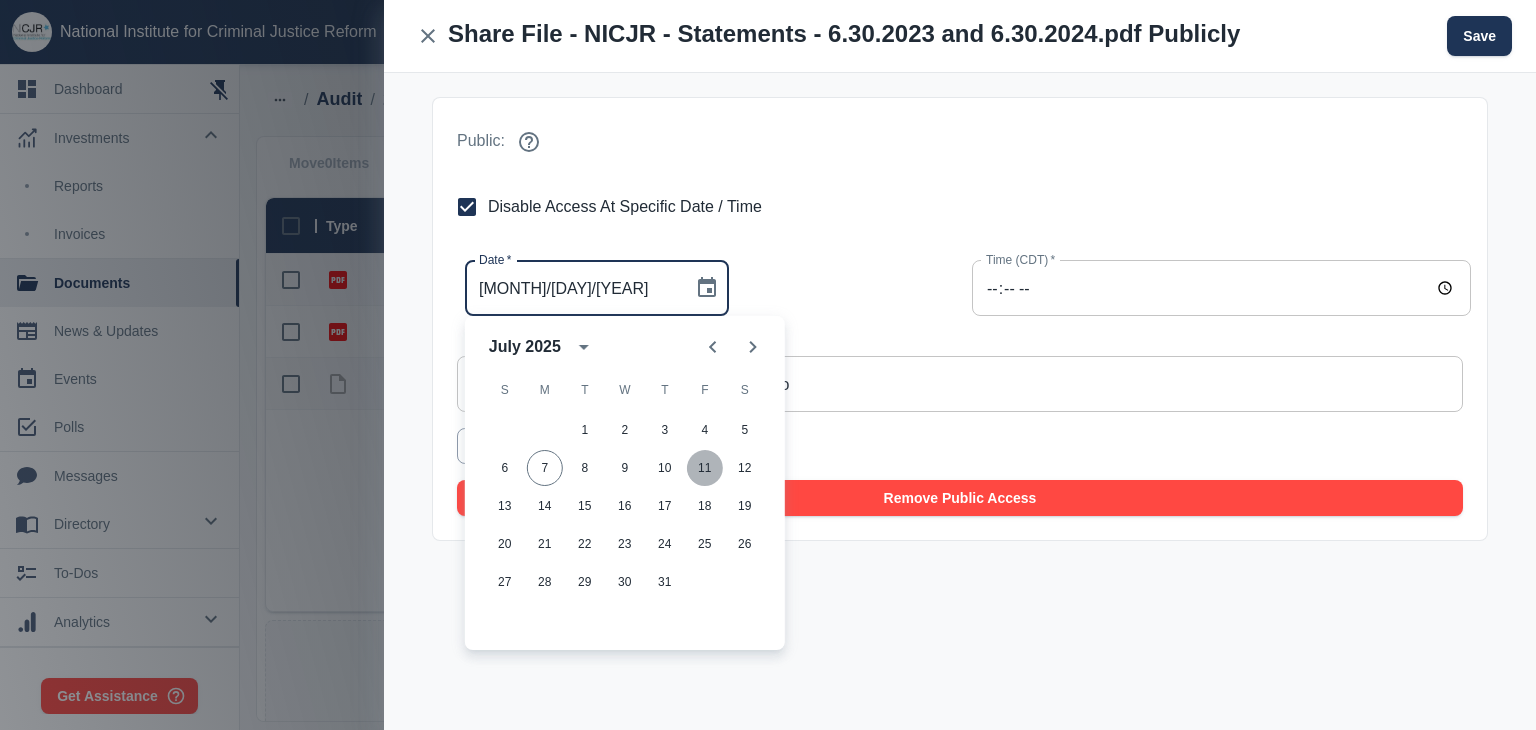 click on "11" at bounding box center (705, 430) 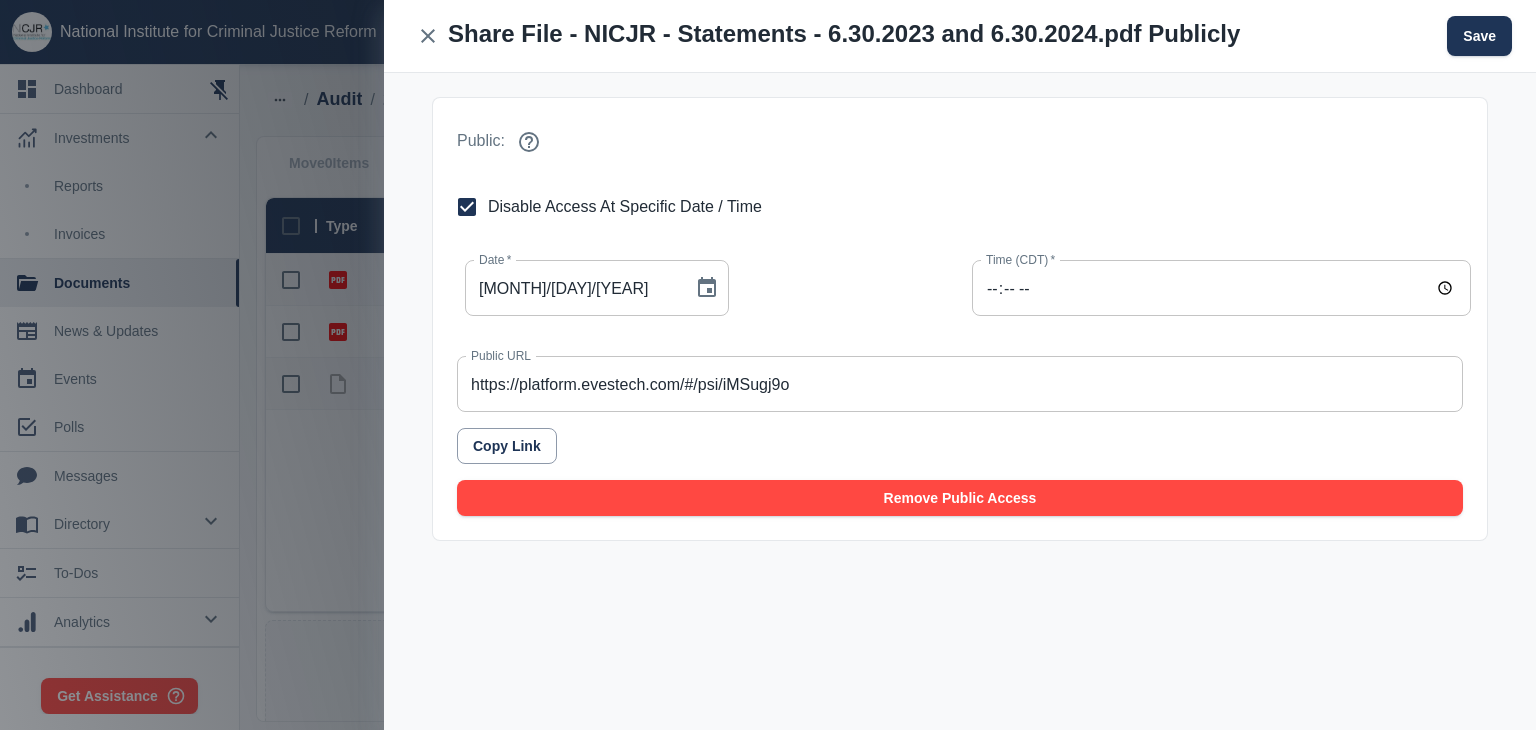 click on "[HOUR]:[MINUTE]" at bounding box center [1221, 288] 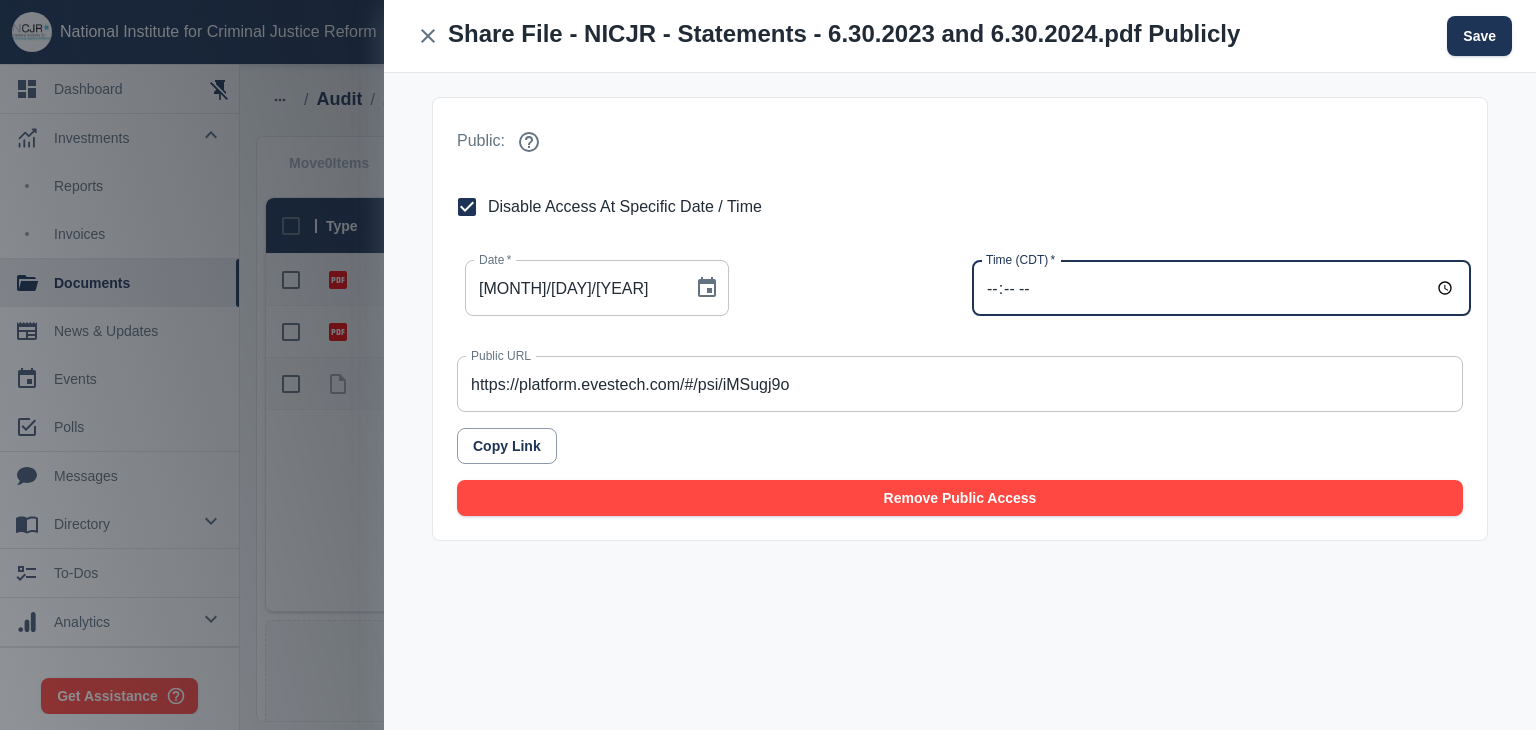 type on "[HOUR]:[MINUTE]" 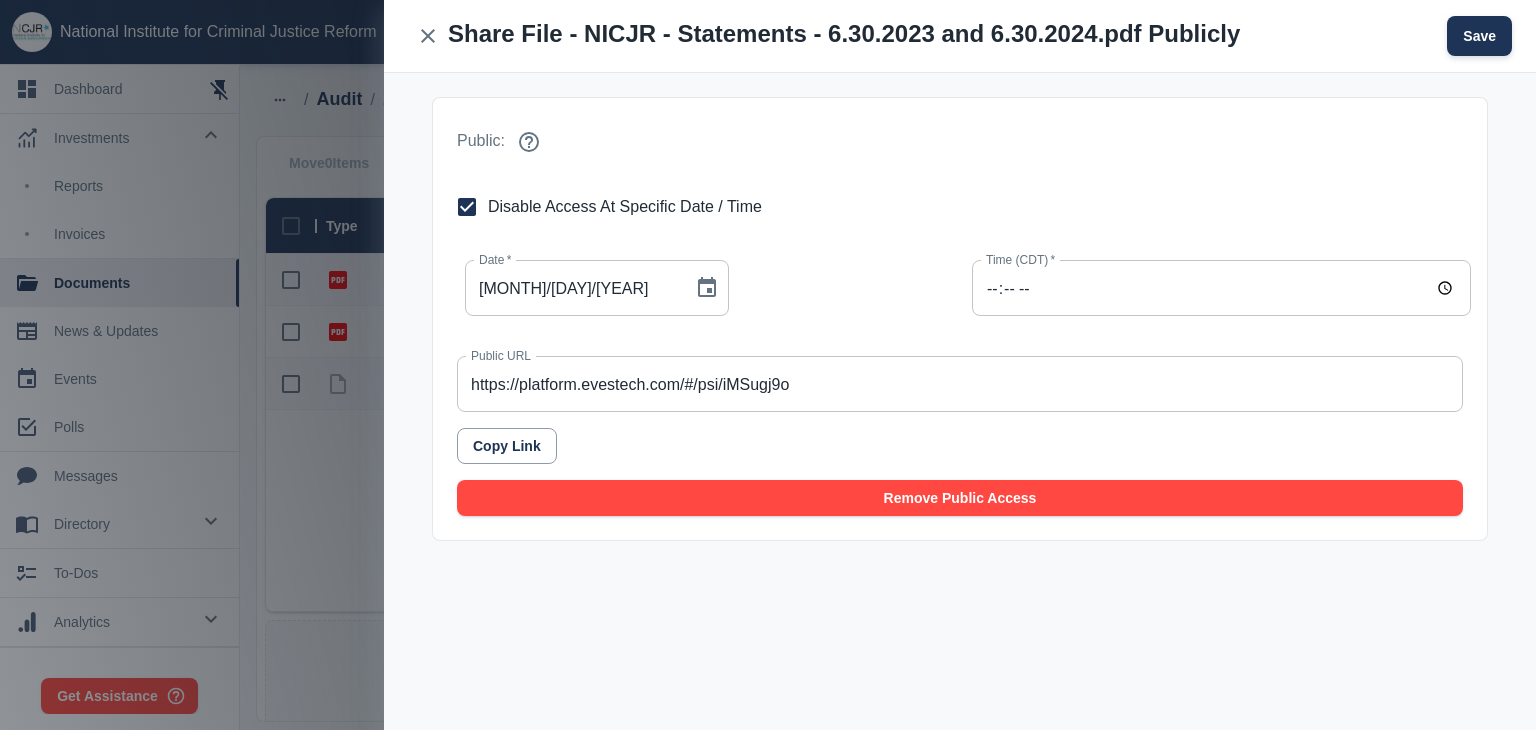 click on "Save" at bounding box center [1479, 36] 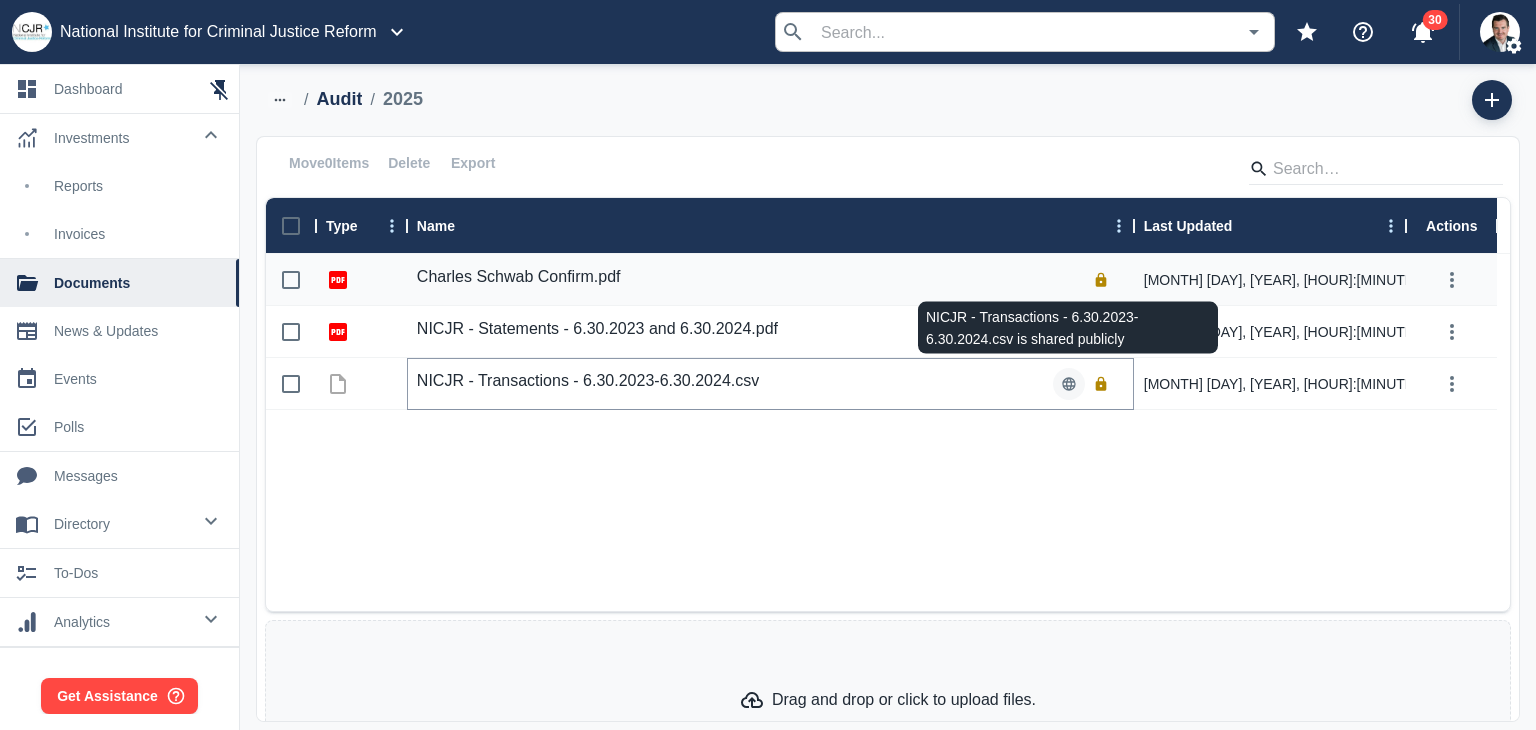 click at bounding box center (1068, 383) 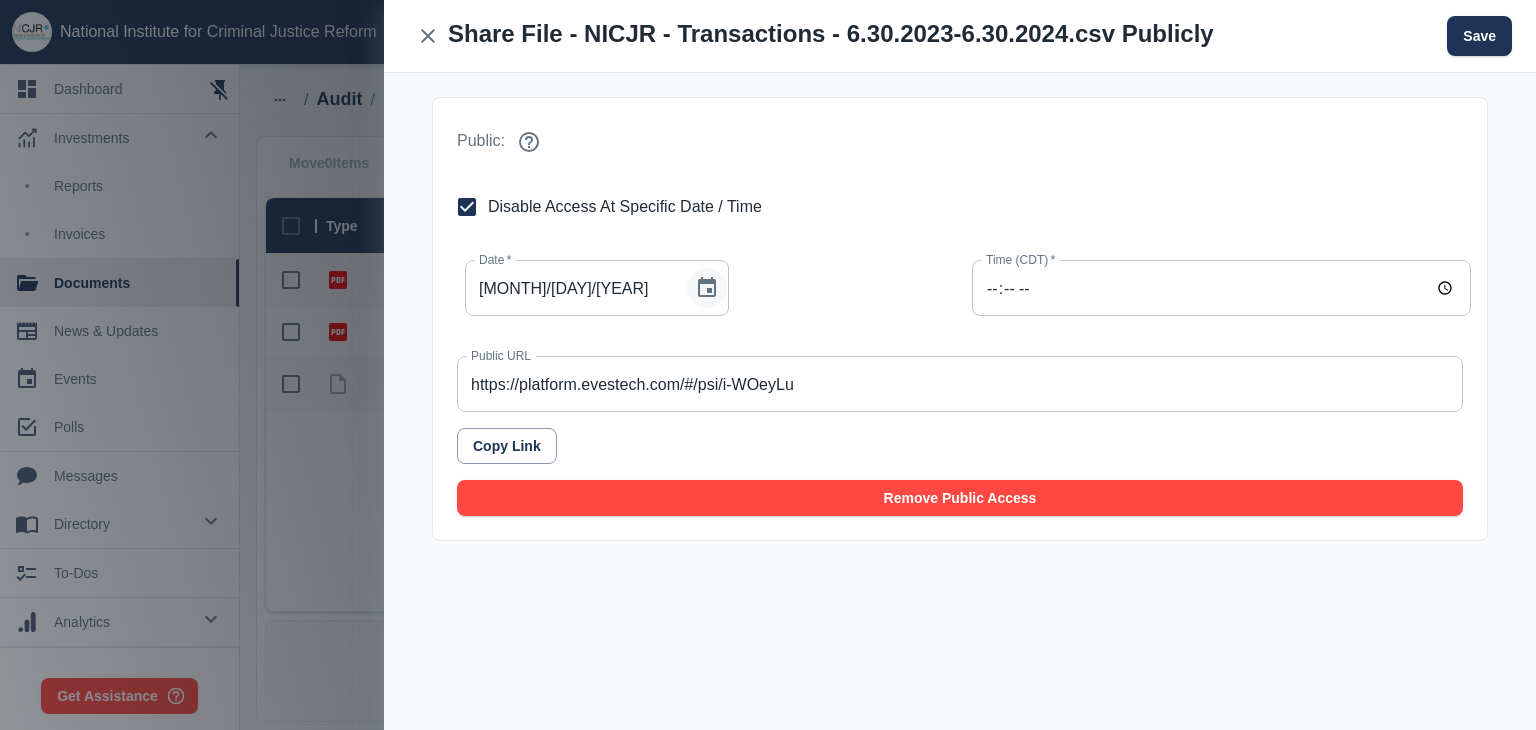 click at bounding box center (707, 288) 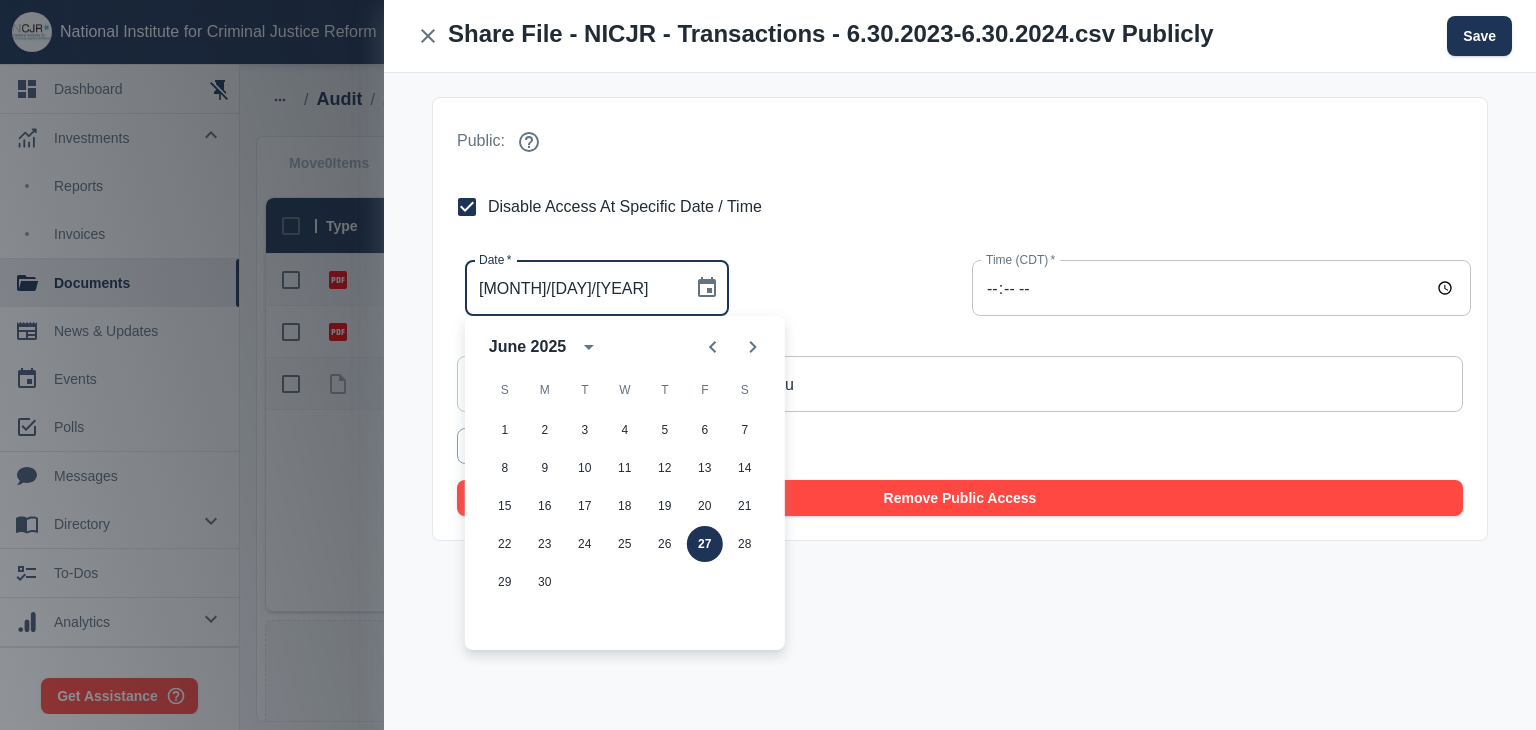 click on "Disable Access At Specific Date / Time" at bounding box center [625, 207] 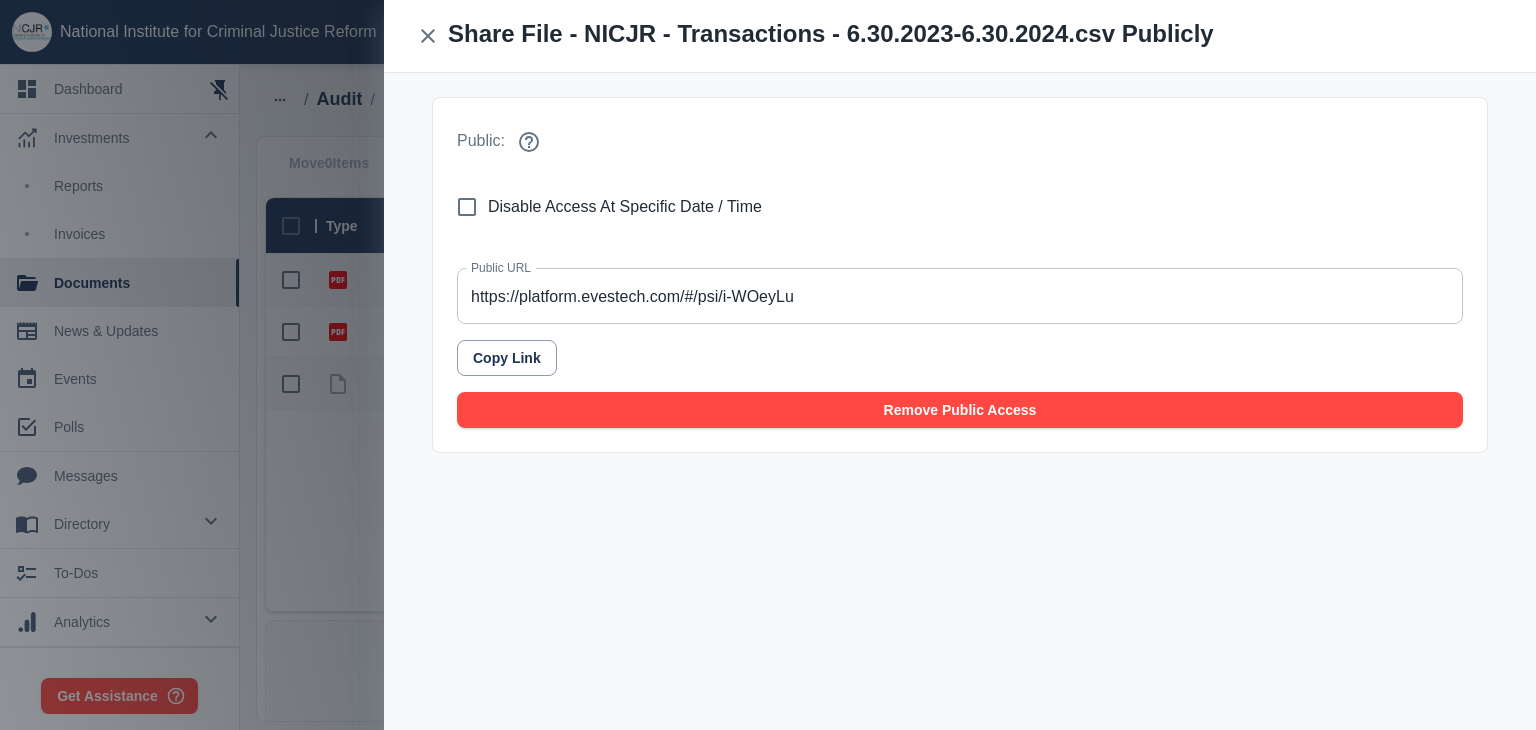 click on "Disable Access At Specific Date / Time" at bounding box center [625, 207] 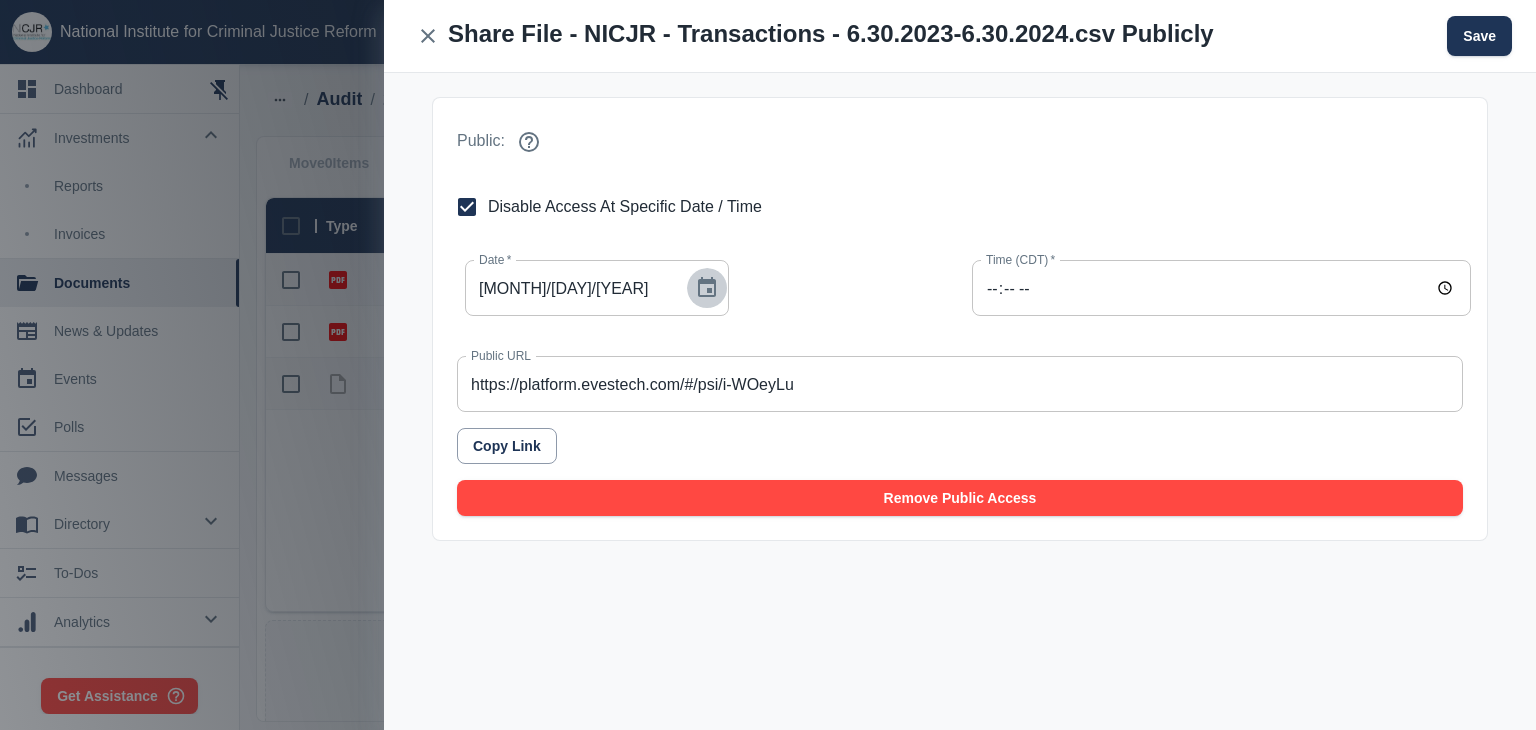 click at bounding box center [707, 288] 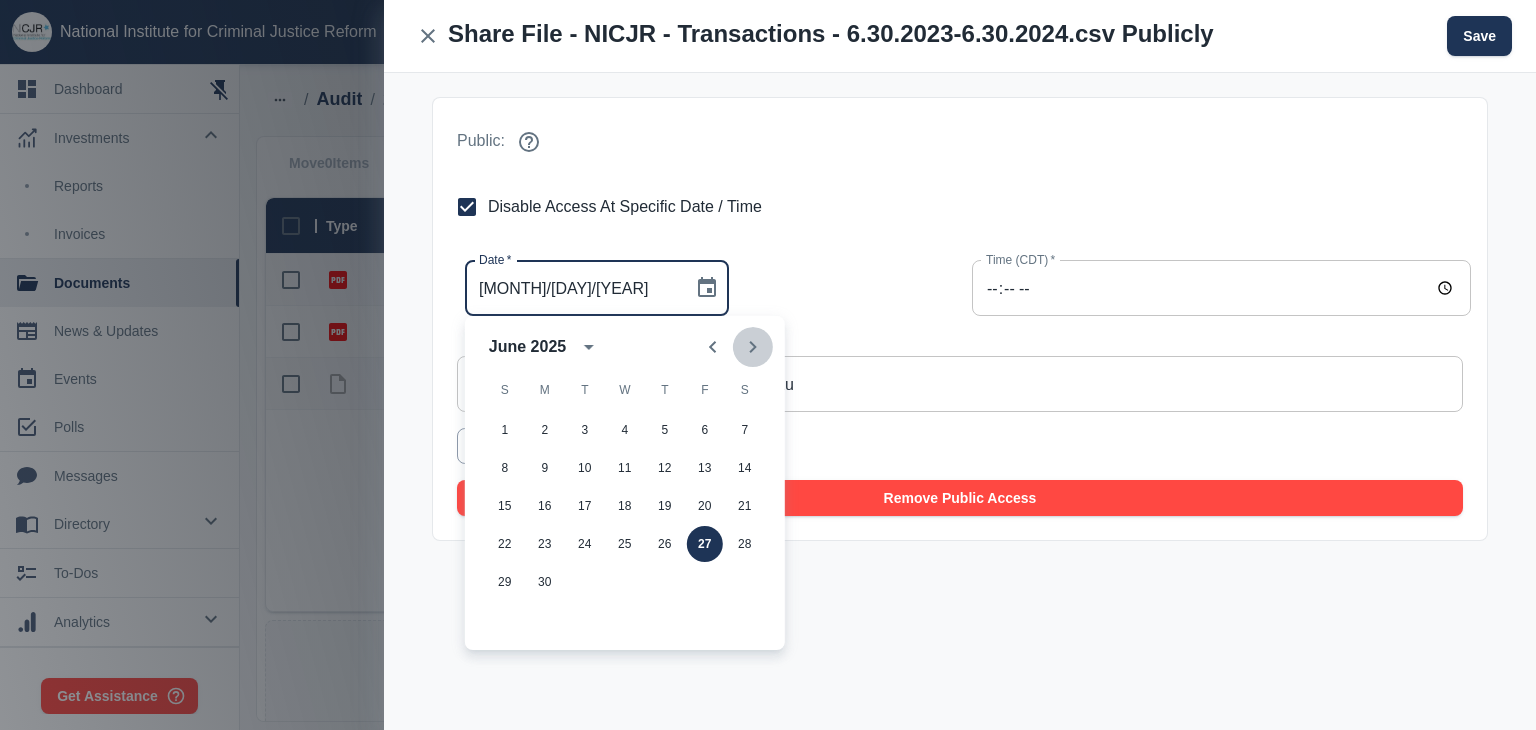 click at bounding box center (753, 347) 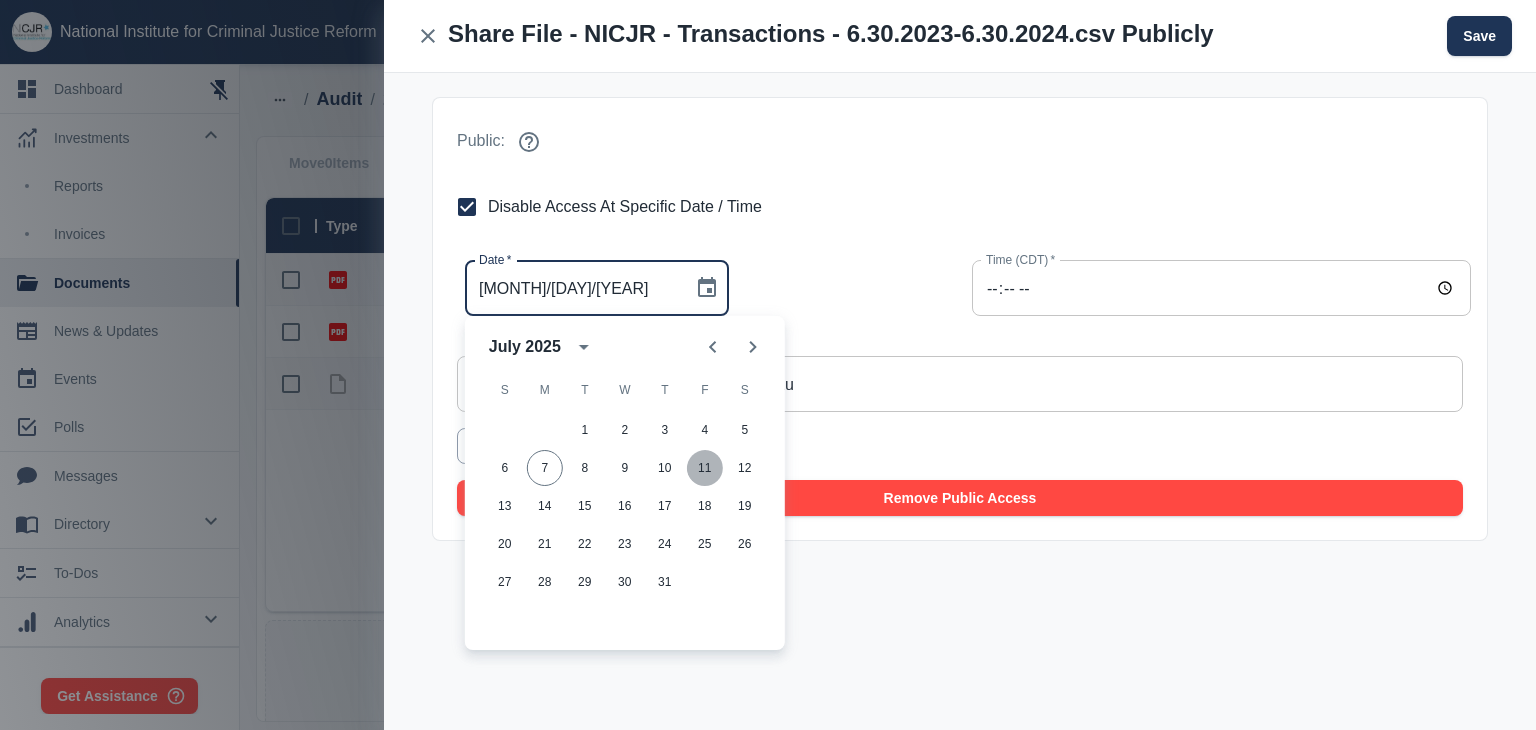 click on "11" at bounding box center (705, 430) 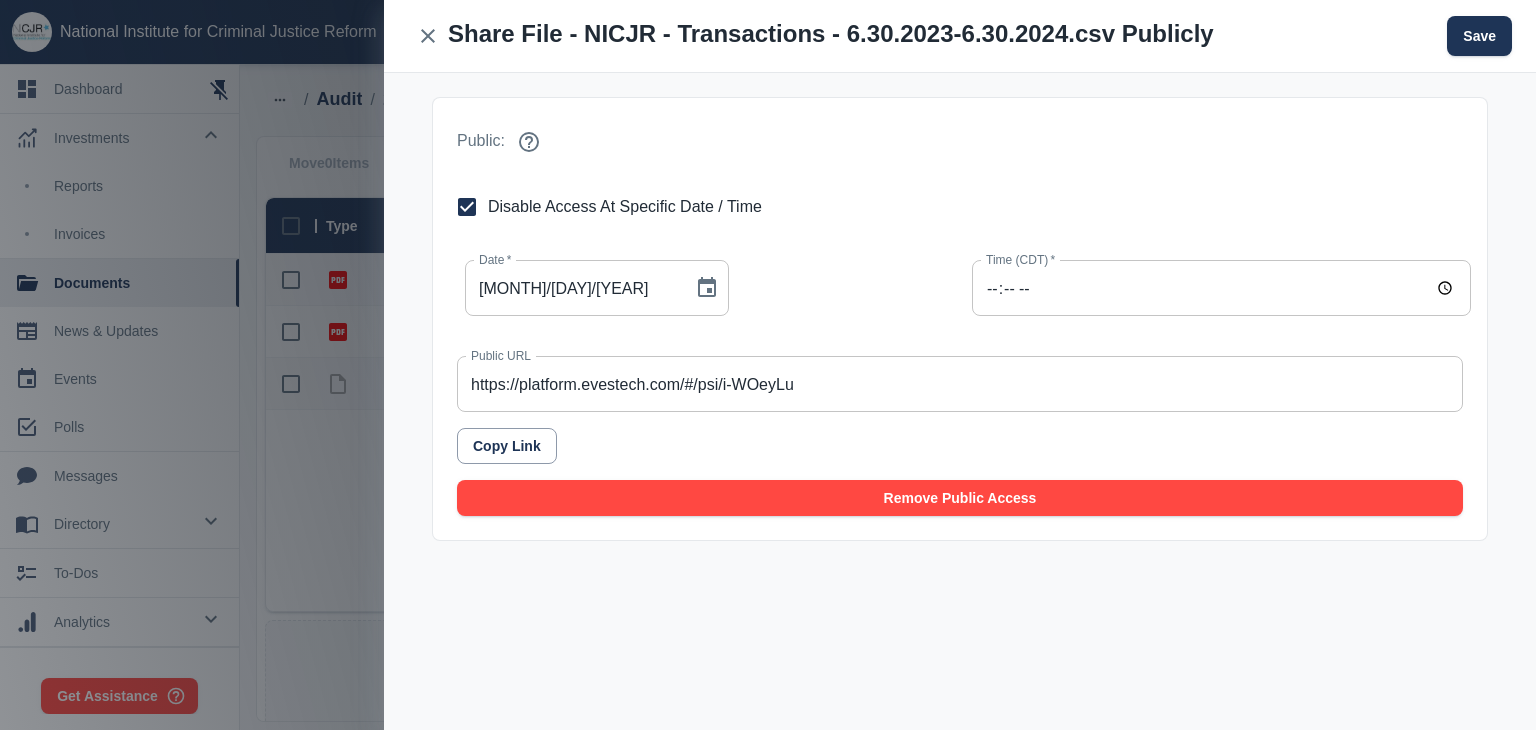 click on "[HOUR]:[MINUTE]" at bounding box center [1221, 288] 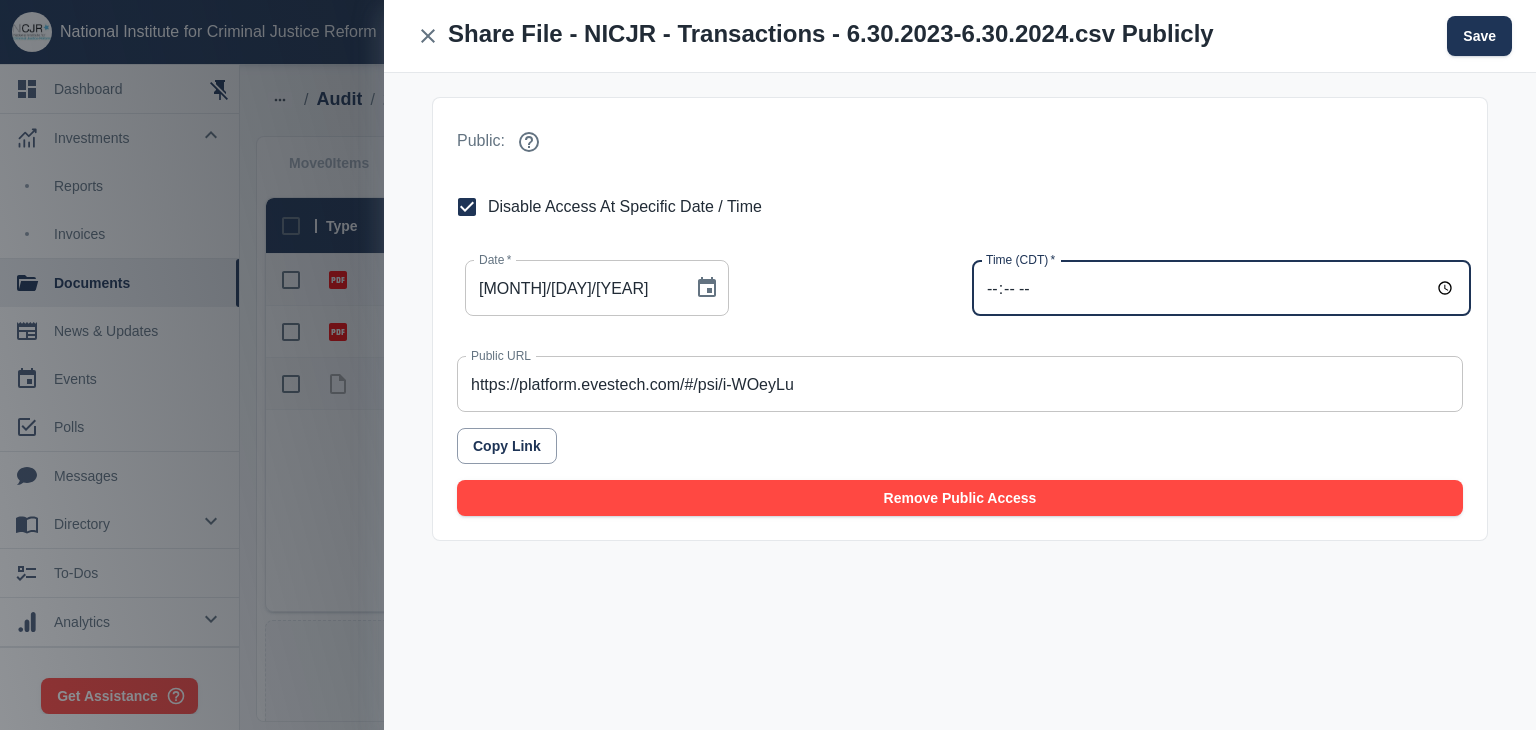 click on "[HOUR]:[MINUTE]" at bounding box center (1221, 288) 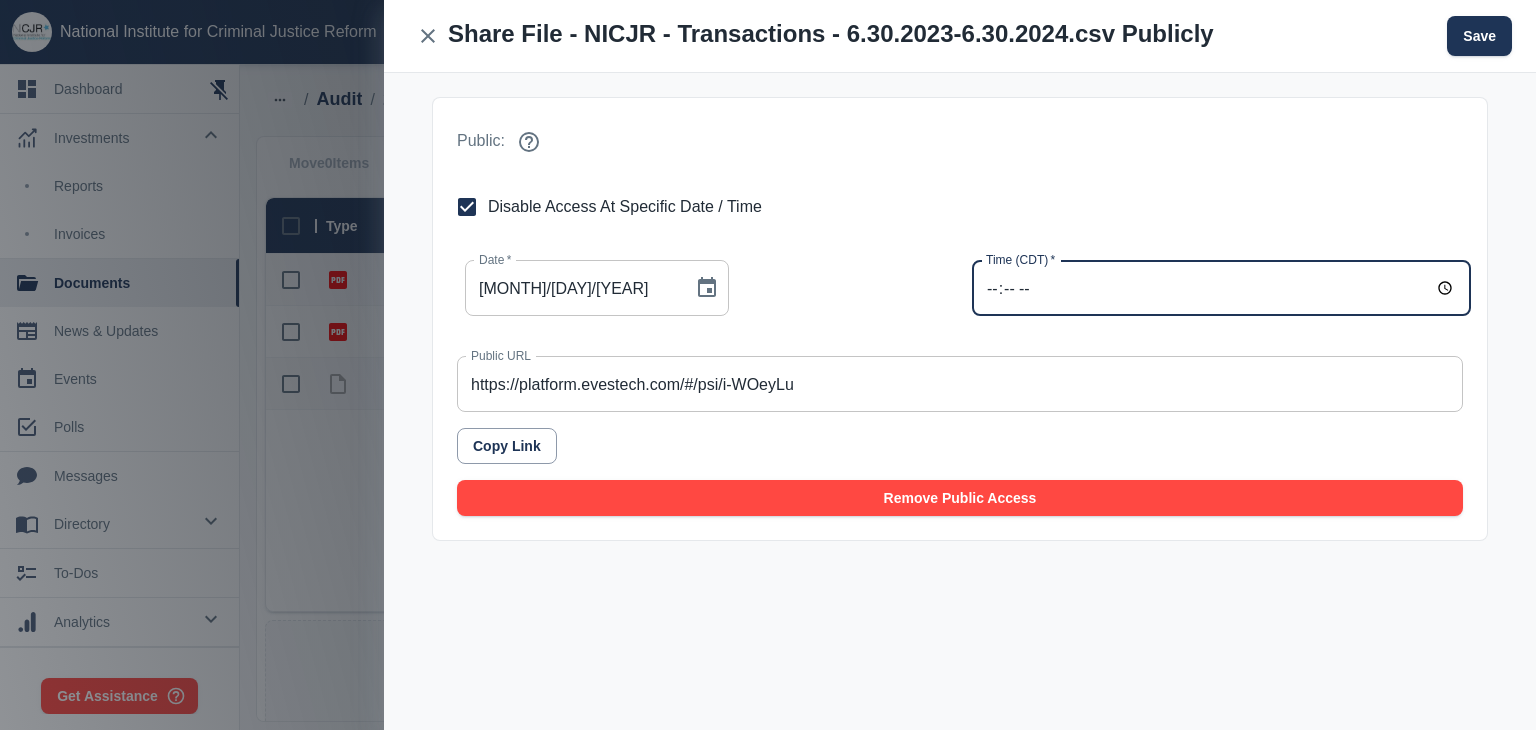 click on "[HOUR]:[MINUTE]" at bounding box center (1221, 288) 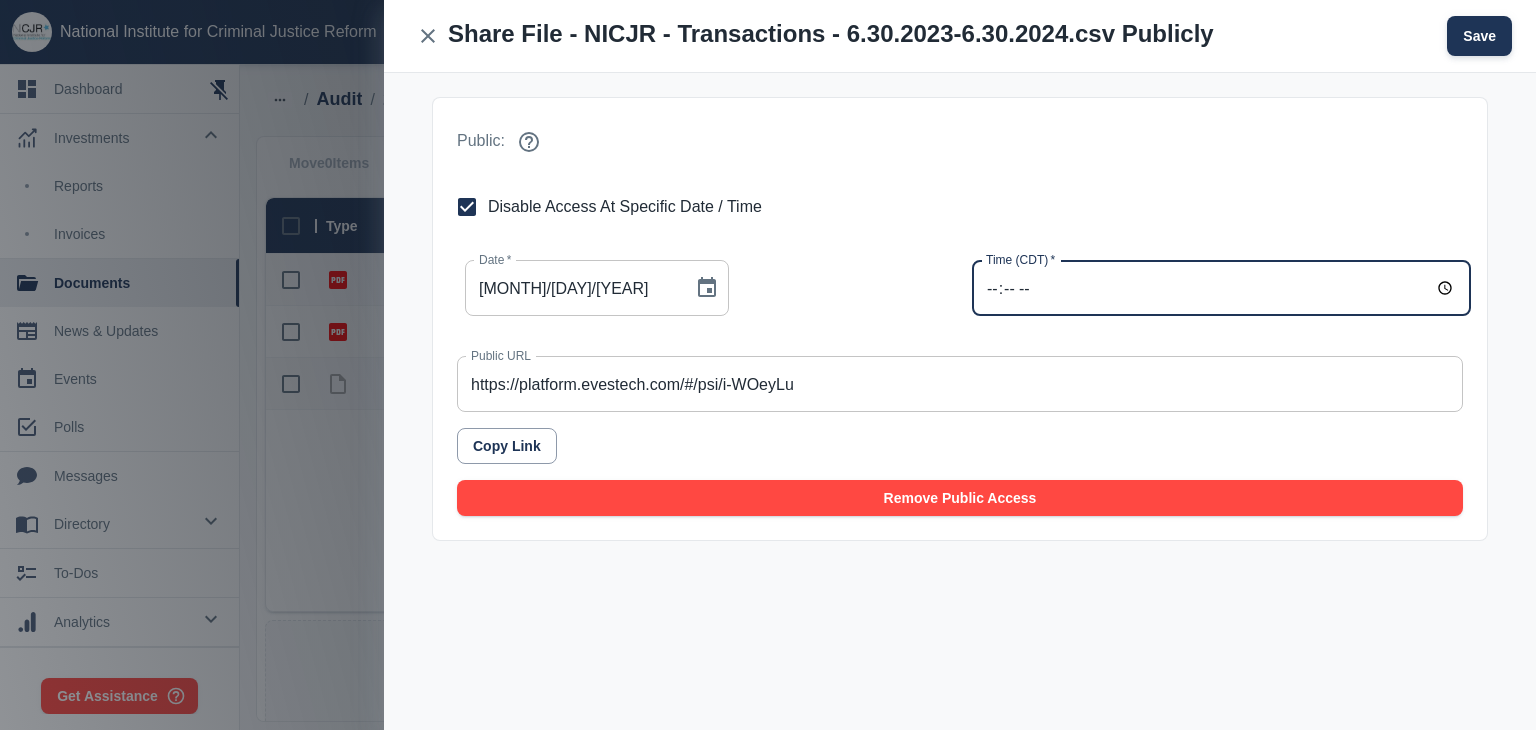 type on "[HOUR]:[MINUTE]" 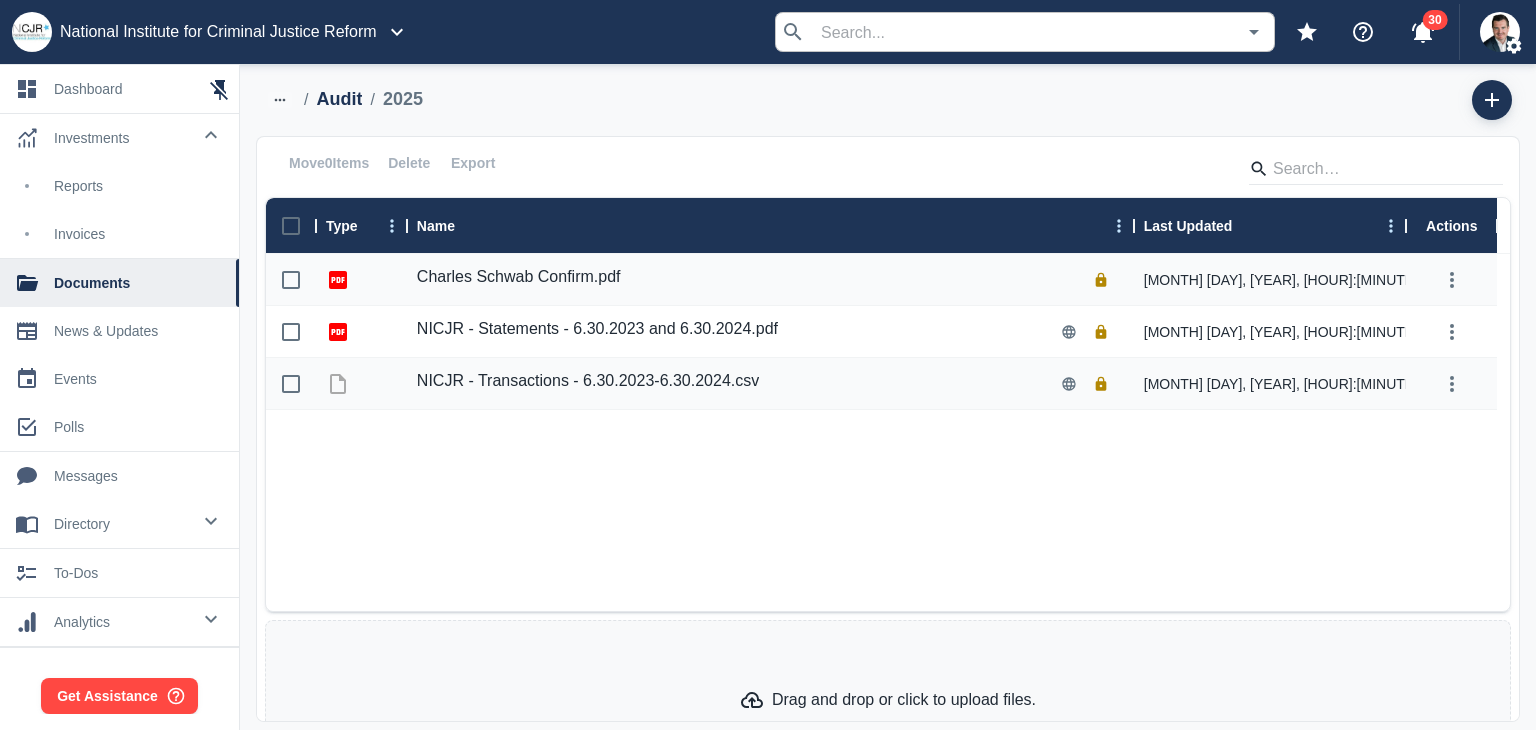 click on "/ Audit / [YEAR]" at bounding box center (748, 100) 